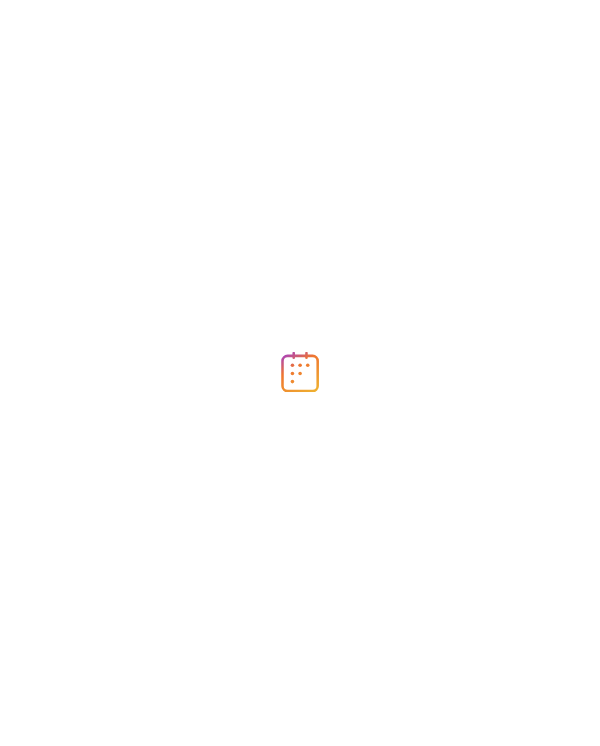 scroll, scrollTop: 0, scrollLeft: 0, axis: both 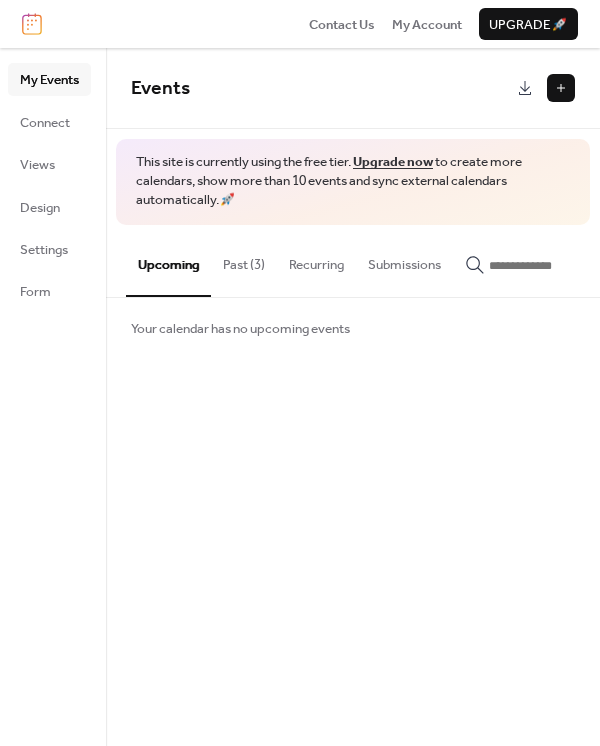 click at bounding box center (561, 88) 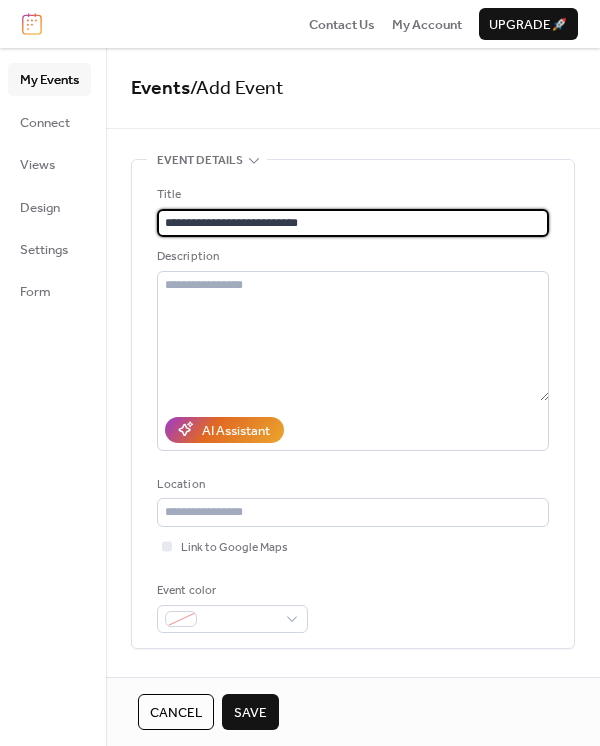 click on "**********" at bounding box center [353, 223] 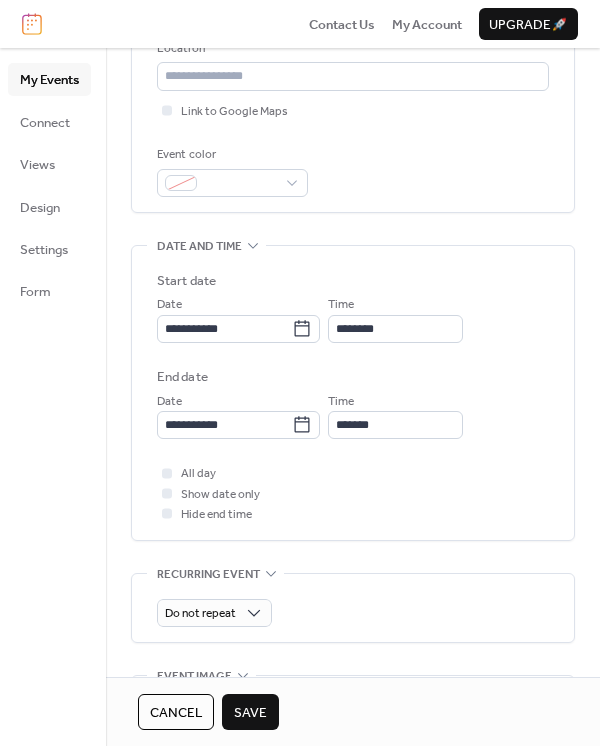 scroll, scrollTop: 438, scrollLeft: 0, axis: vertical 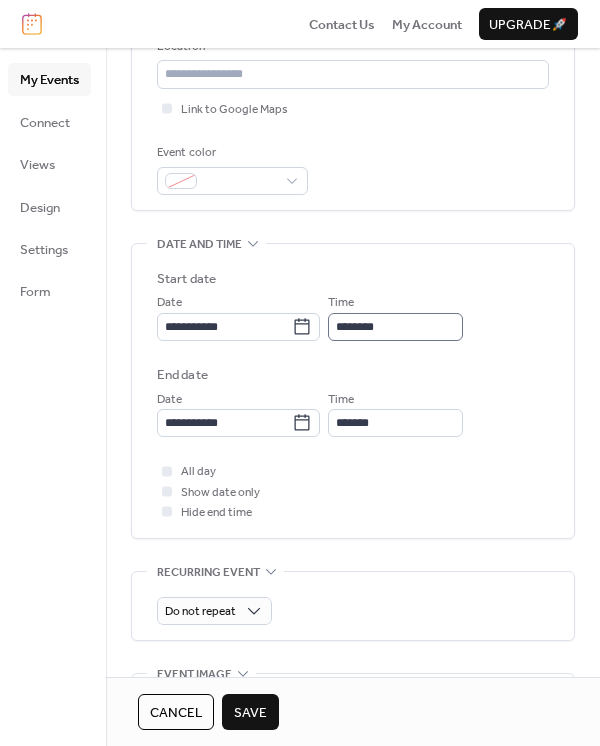 type on "**********" 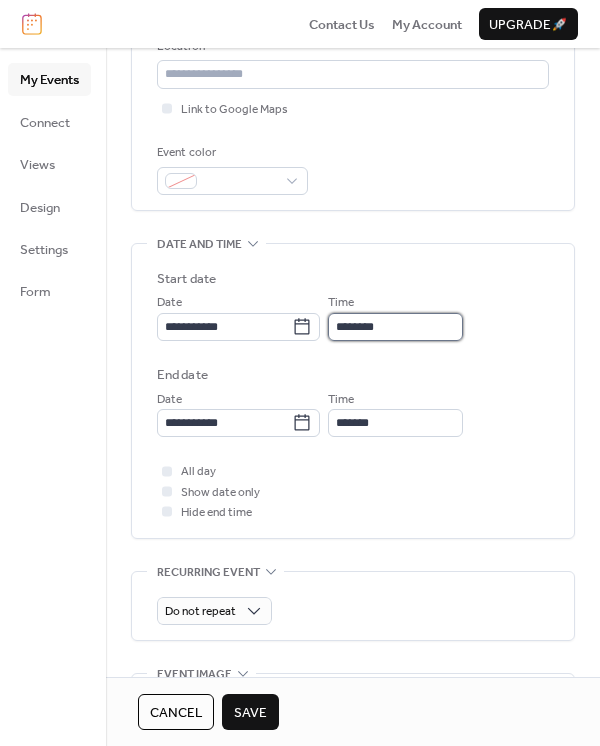 click on "********" at bounding box center [395, 327] 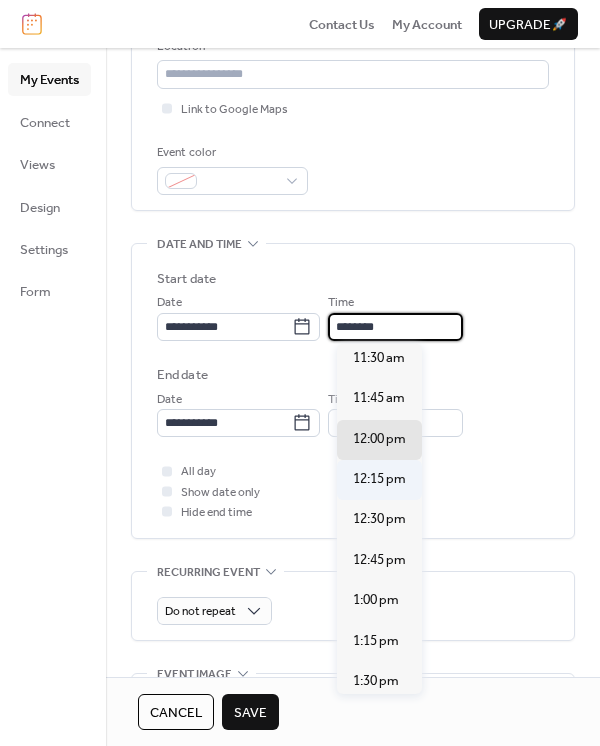 scroll, scrollTop: 1863, scrollLeft: 0, axis: vertical 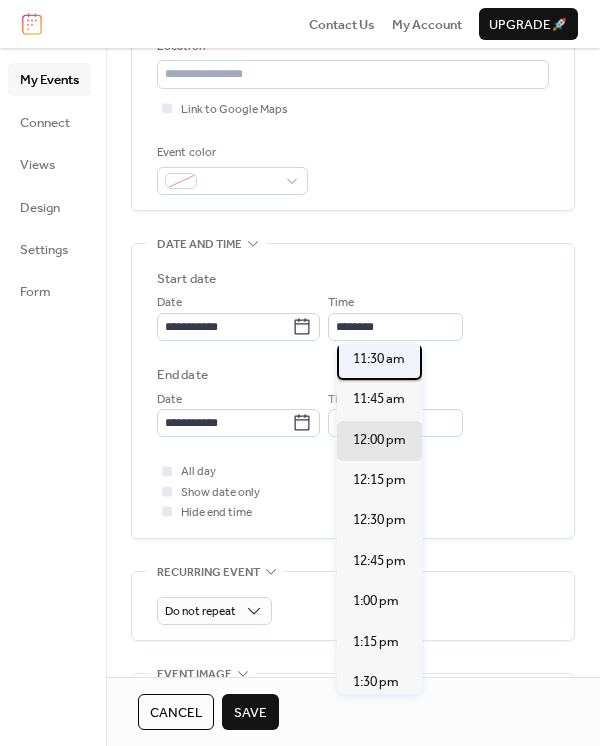 click on "11:30 am" at bounding box center (379, 359) 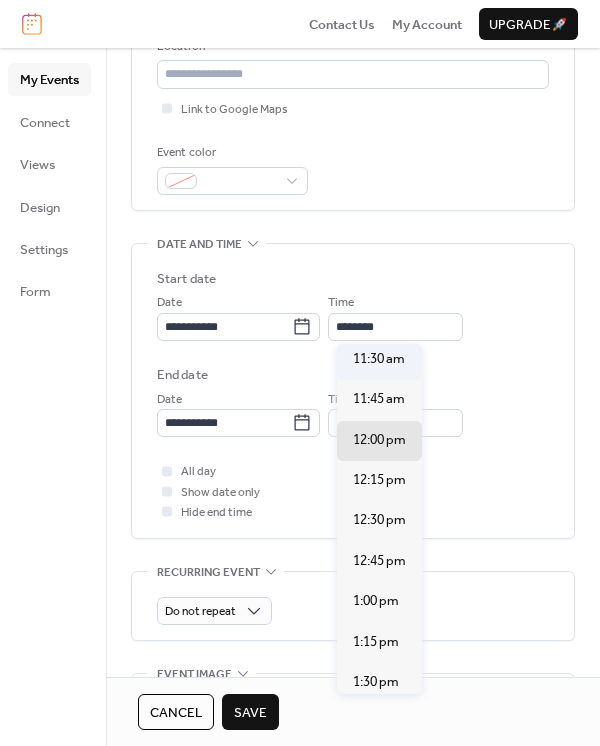 type on "********" 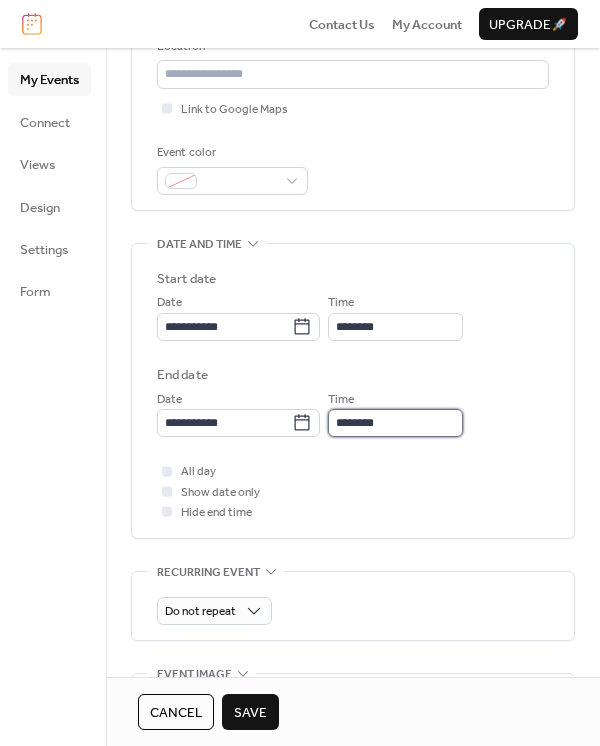 click on "********" at bounding box center (395, 423) 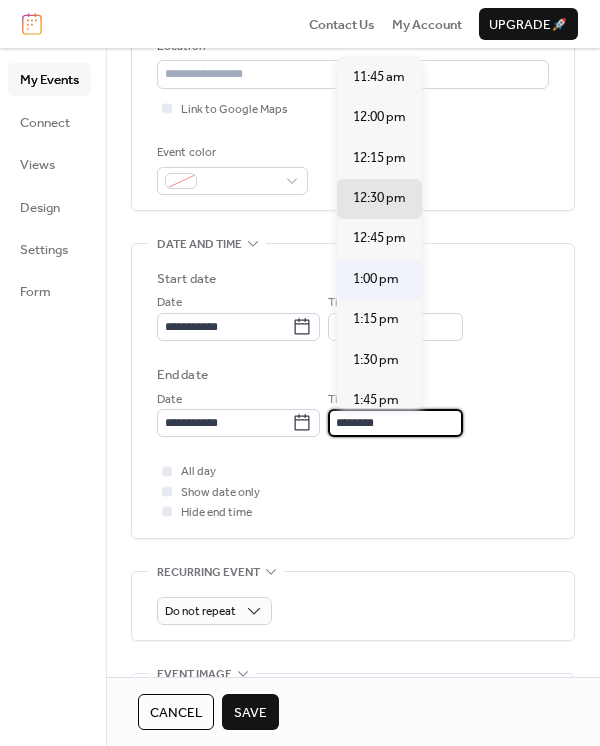 scroll, scrollTop: 86, scrollLeft: 0, axis: vertical 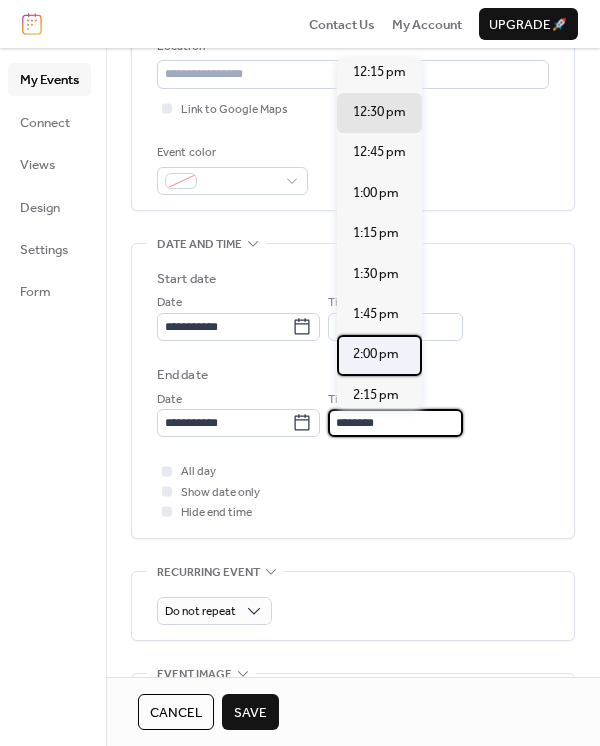 click on "2:00 pm" at bounding box center (376, 354) 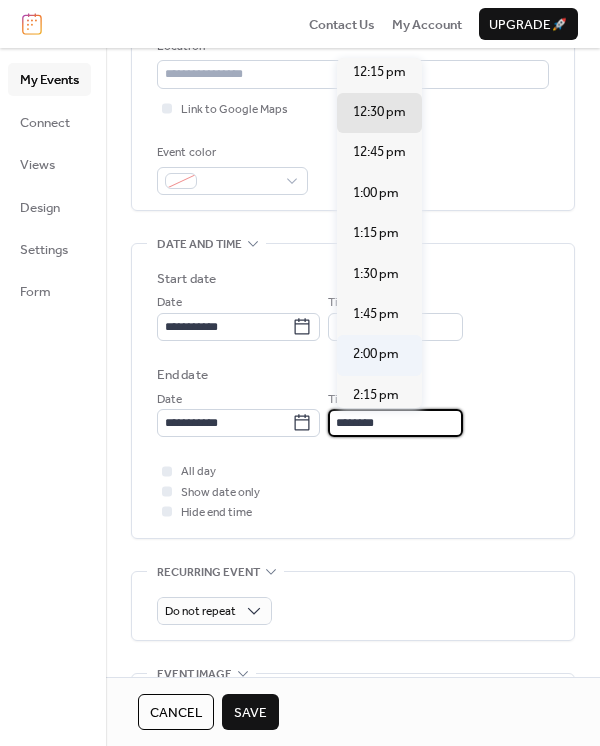 type on "*******" 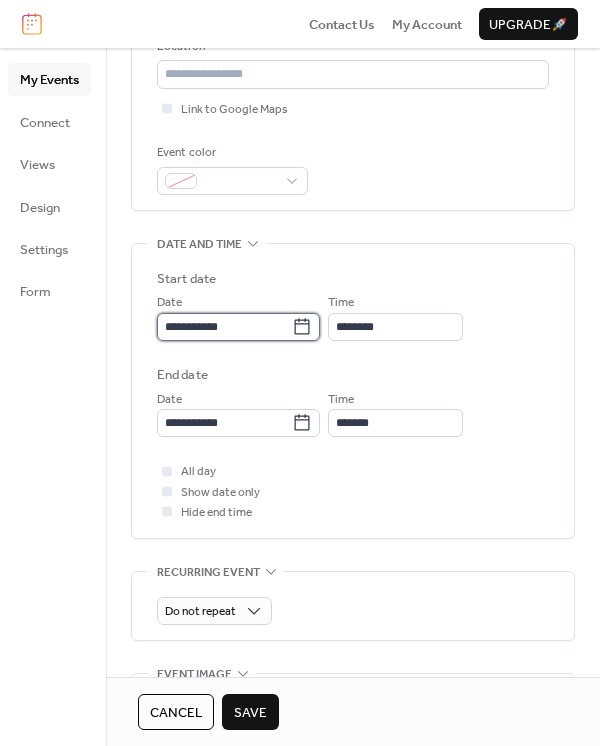 click on "**********" at bounding box center (224, 327) 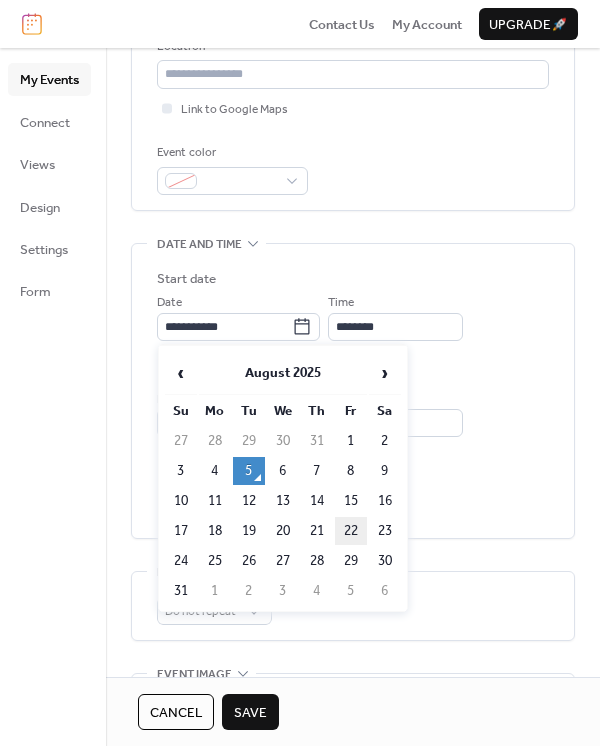click on "22" at bounding box center (351, 531) 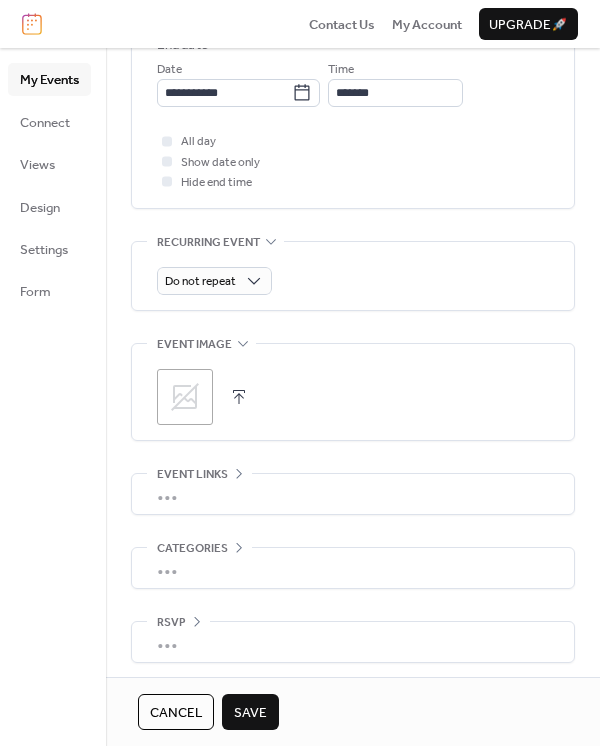 scroll, scrollTop: 772, scrollLeft: 0, axis: vertical 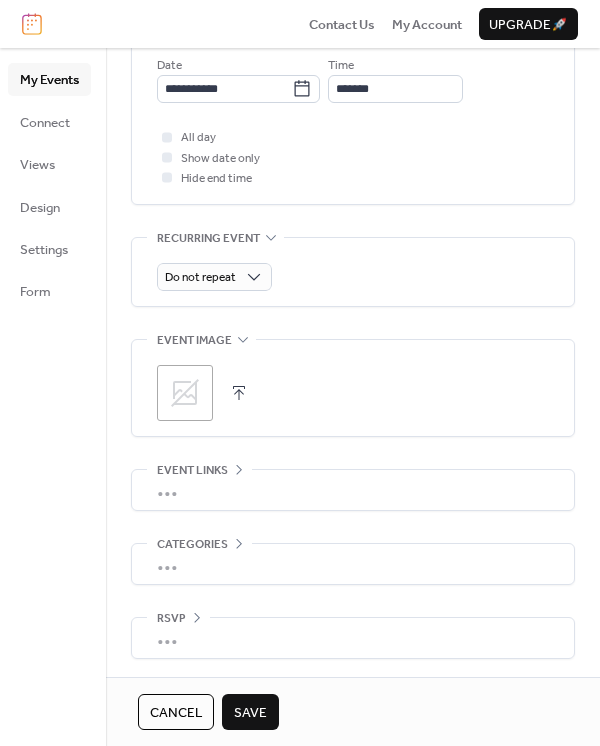 click on "Save" at bounding box center (250, 713) 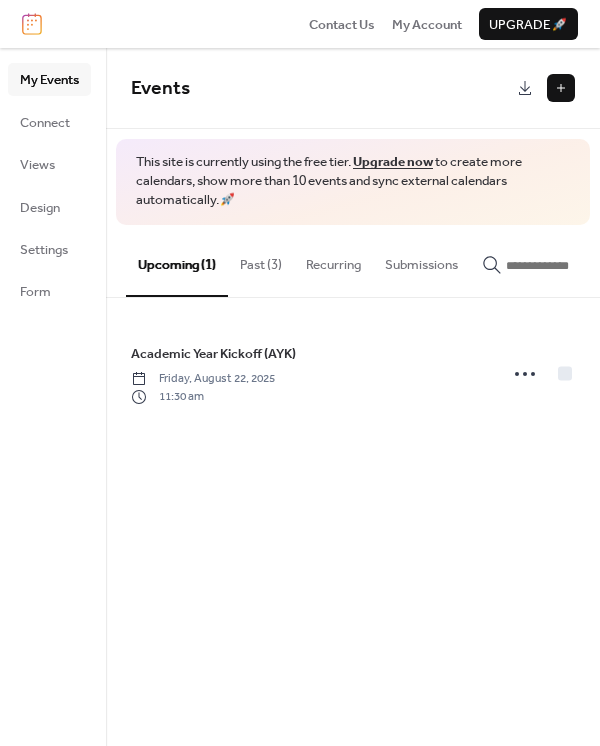 click at bounding box center (561, 88) 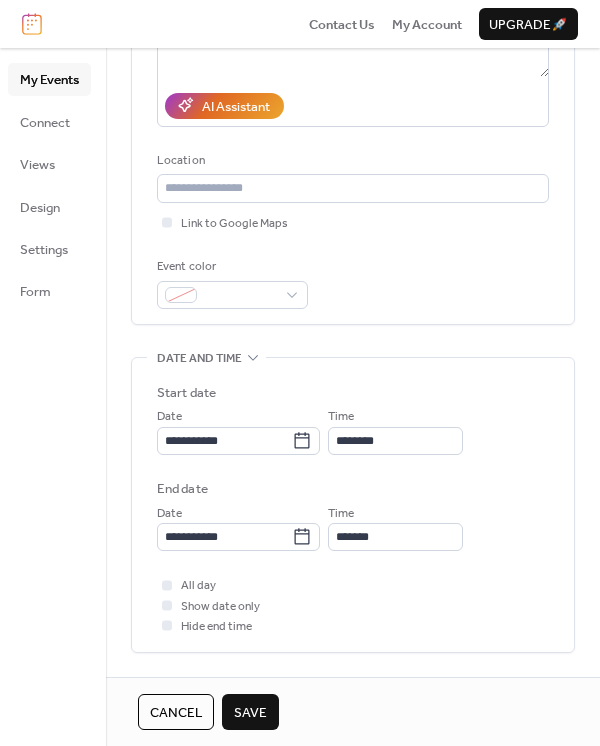 scroll, scrollTop: 324, scrollLeft: 0, axis: vertical 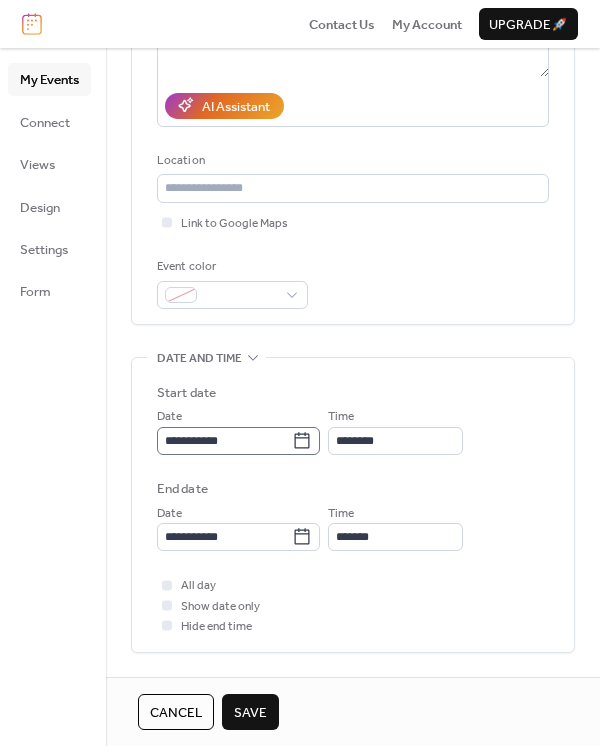 type on "**********" 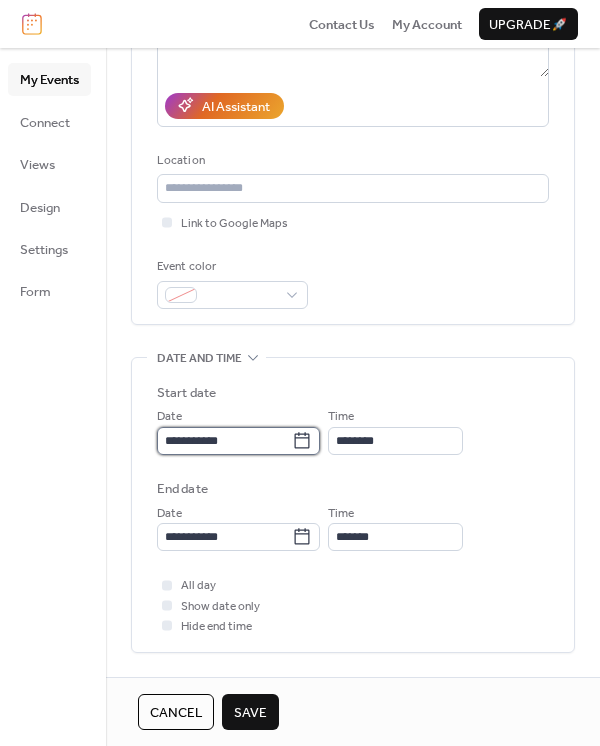 click on "**********" at bounding box center (224, 441) 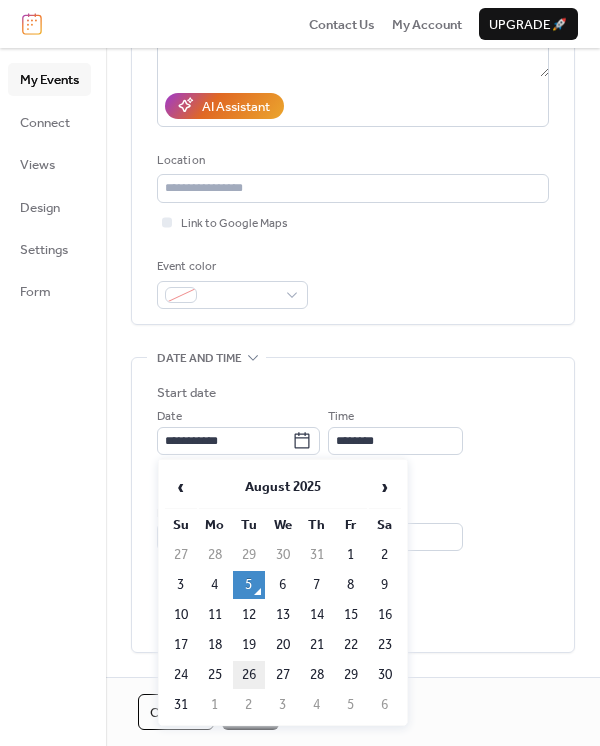 click on "26" at bounding box center [249, 675] 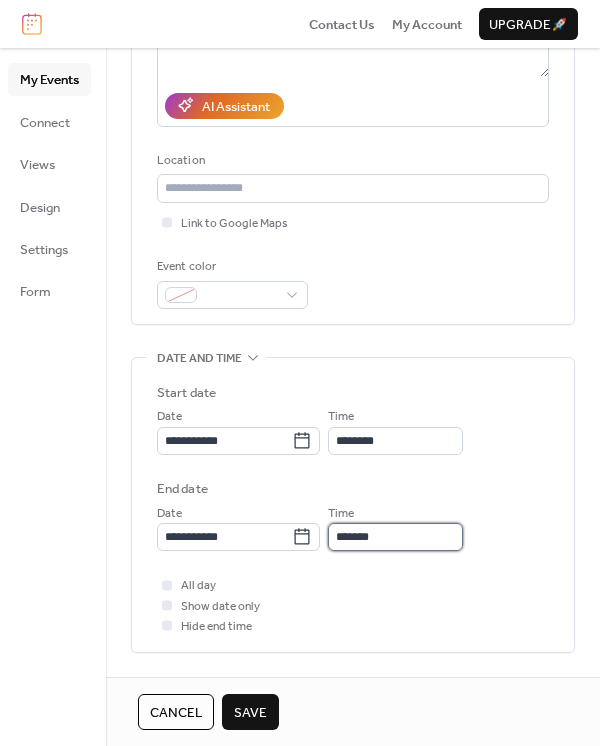 click on "*******" at bounding box center (395, 537) 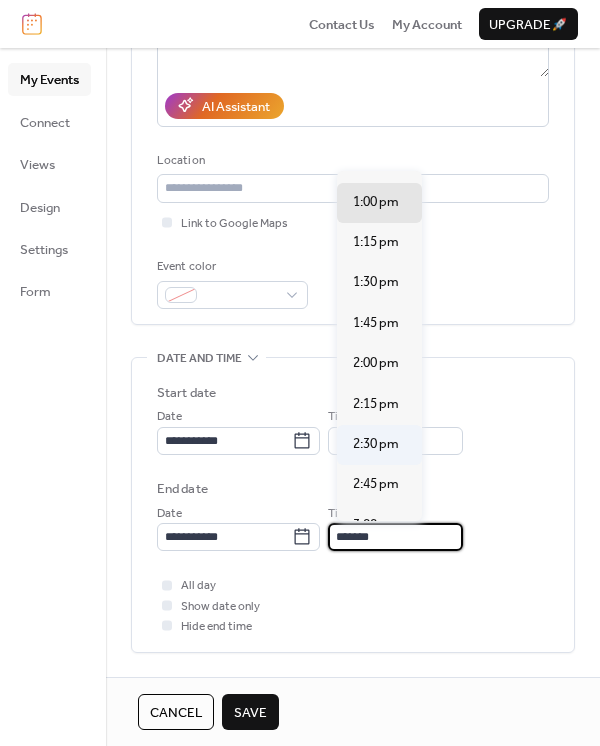 scroll, scrollTop: 232, scrollLeft: 0, axis: vertical 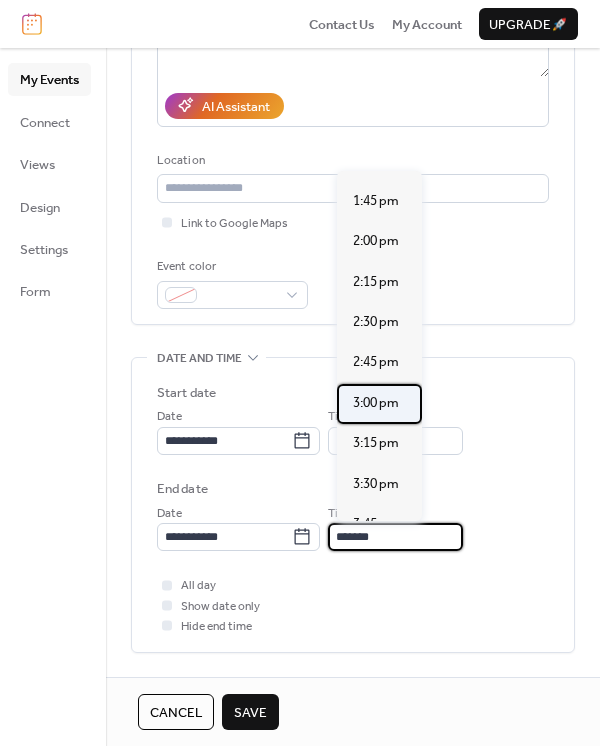click on "3:00 pm" at bounding box center (376, 403) 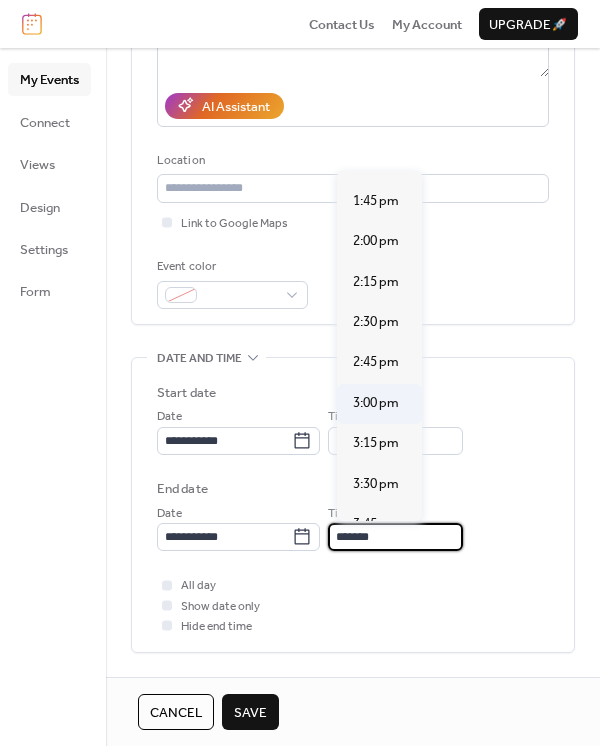type on "*******" 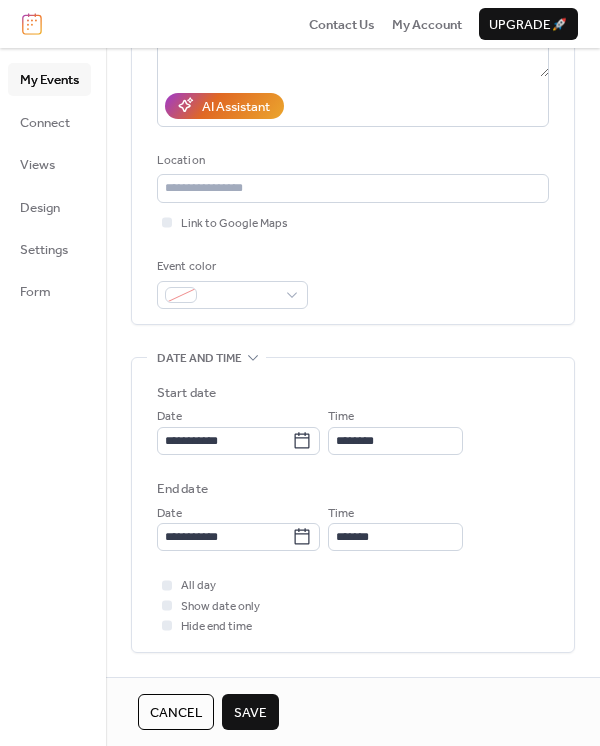 click on "Save" at bounding box center (250, 713) 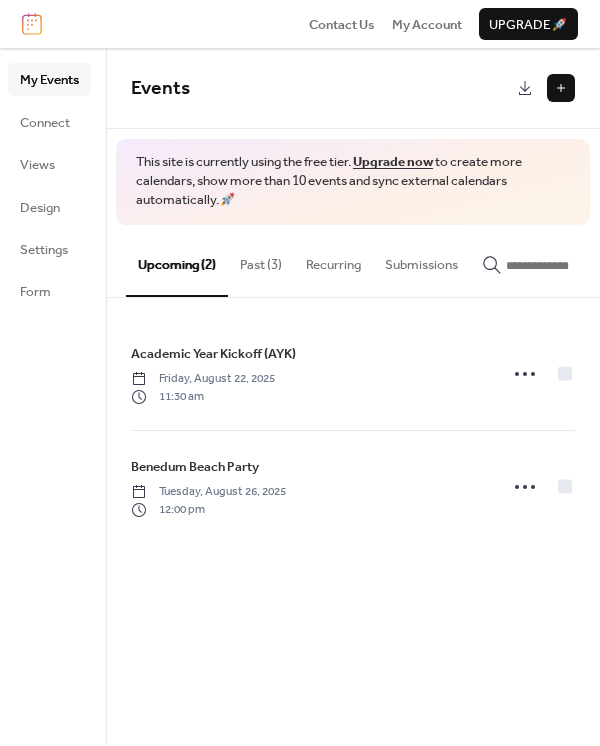 click at bounding box center [561, 88] 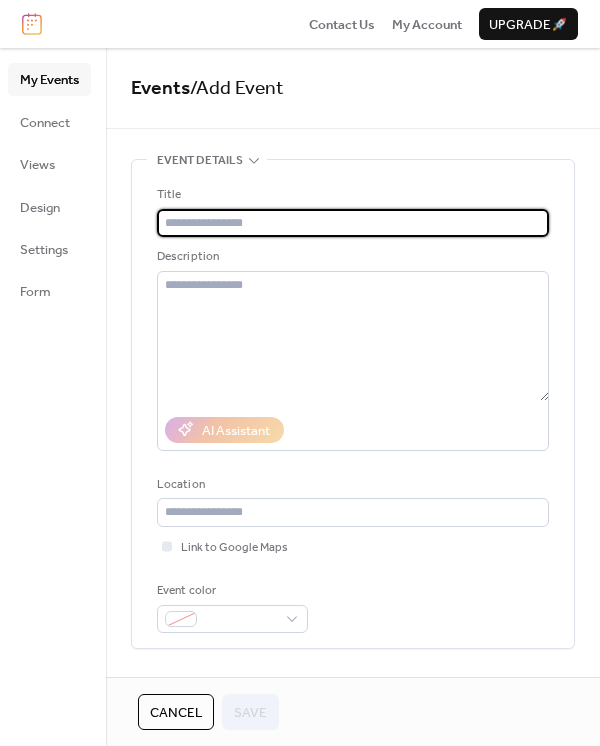 click at bounding box center (353, 223) 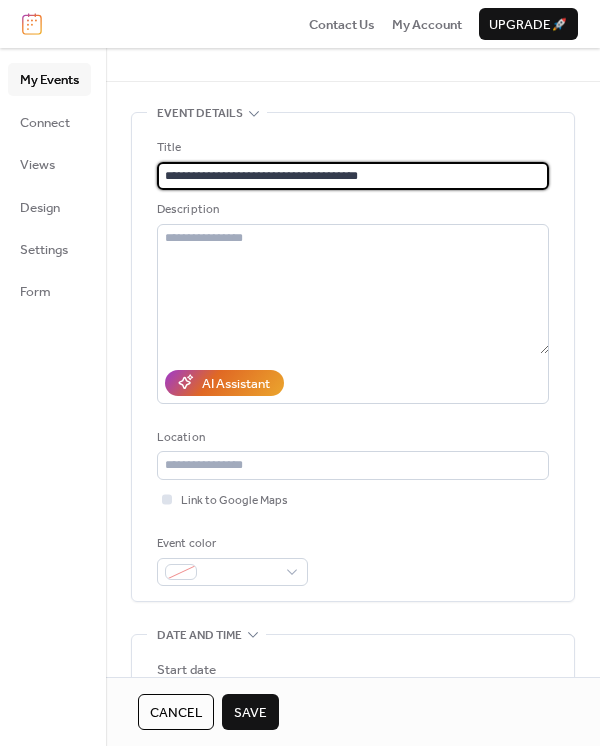 scroll, scrollTop: 328, scrollLeft: 0, axis: vertical 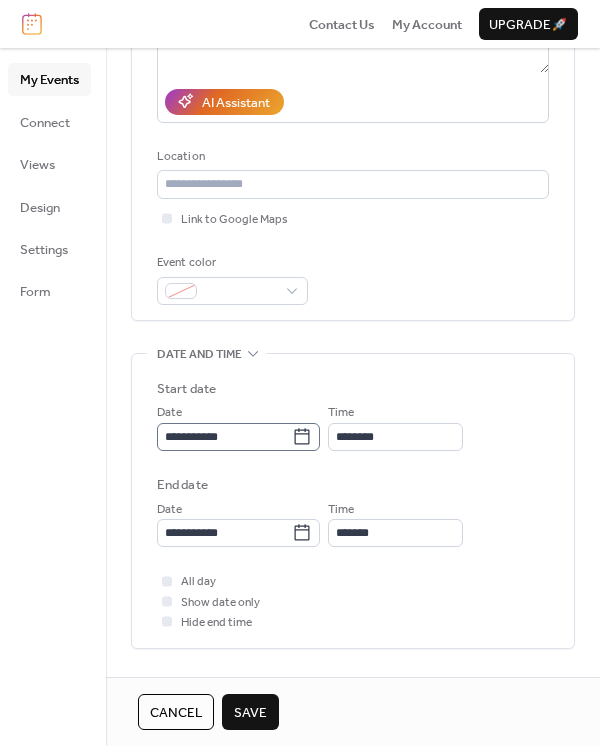 type on "**********" 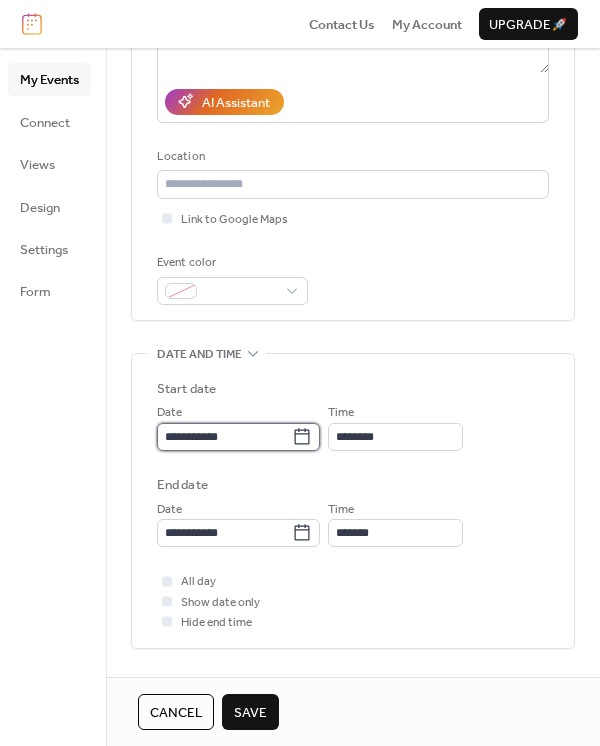 click on "**********" at bounding box center [224, 437] 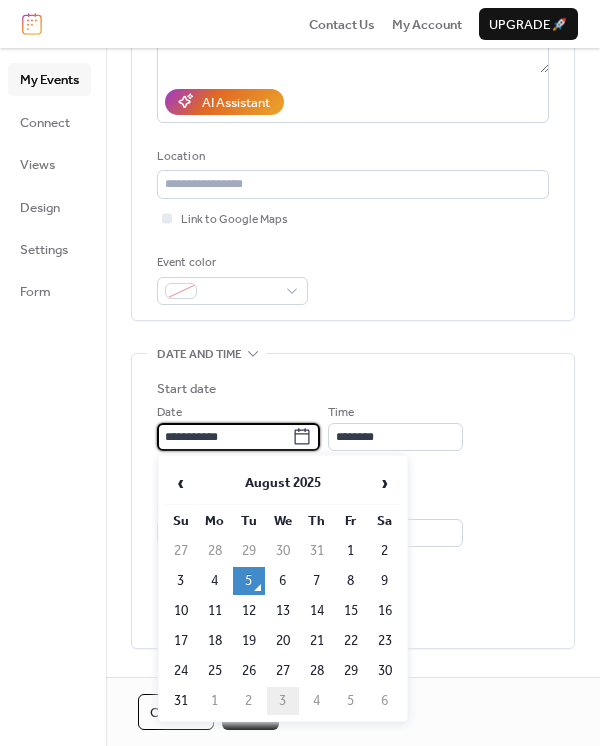 click on "3" at bounding box center [283, 701] 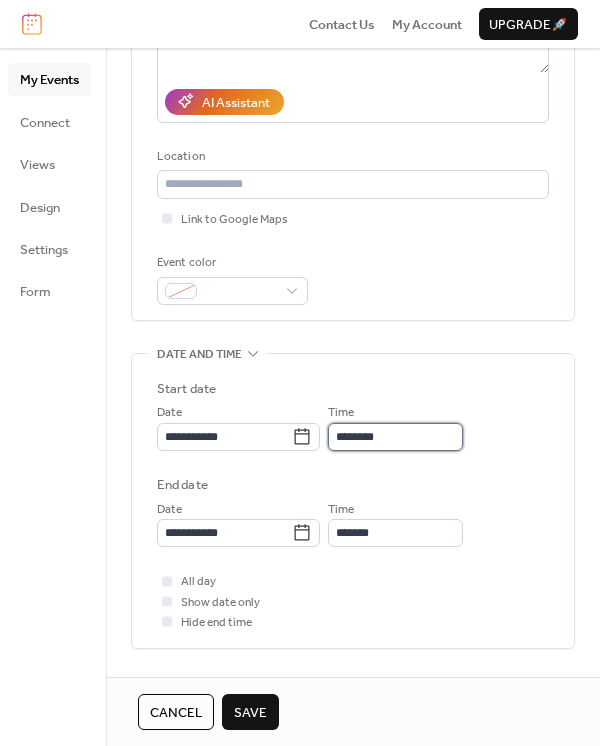 click on "********" at bounding box center (395, 437) 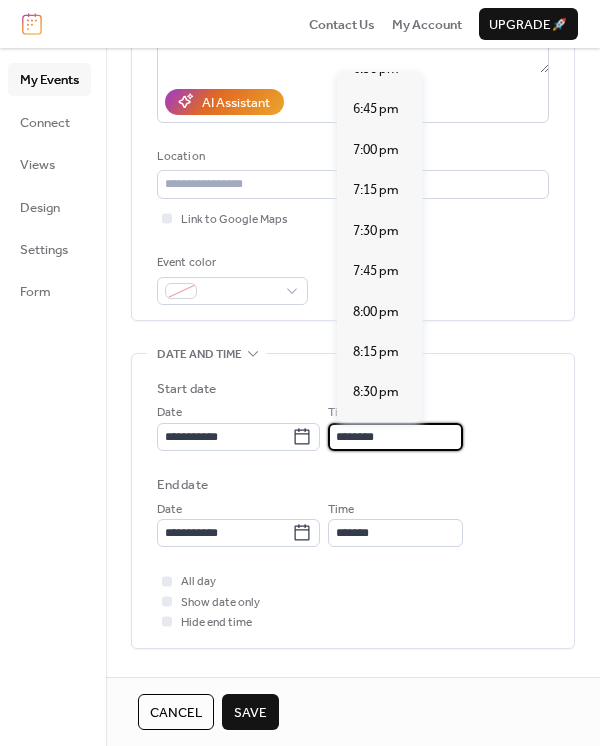 scroll, scrollTop: 3012, scrollLeft: 0, axis: vertical 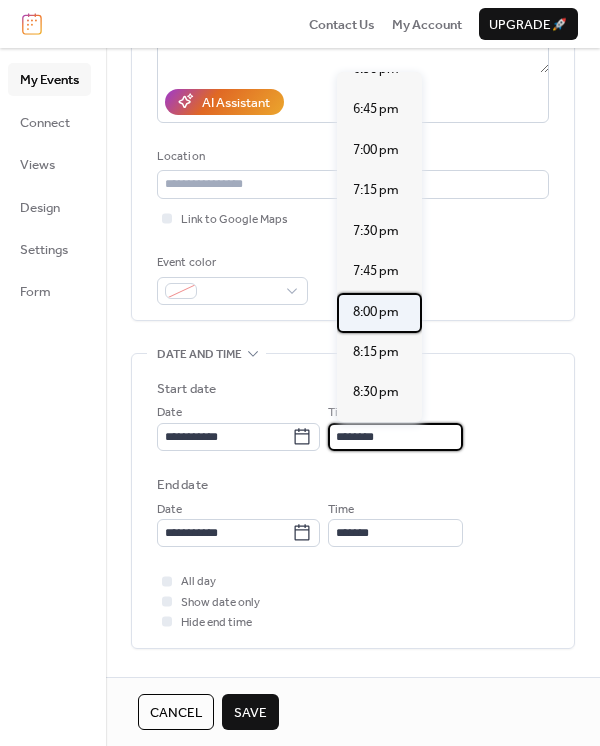 click on "8:00 pm" at bounding box center [376, 312] 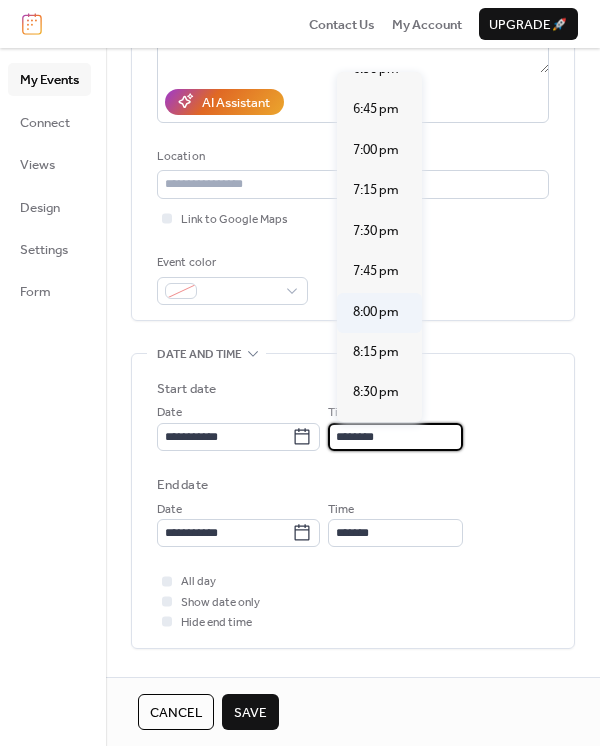 type on "*******" 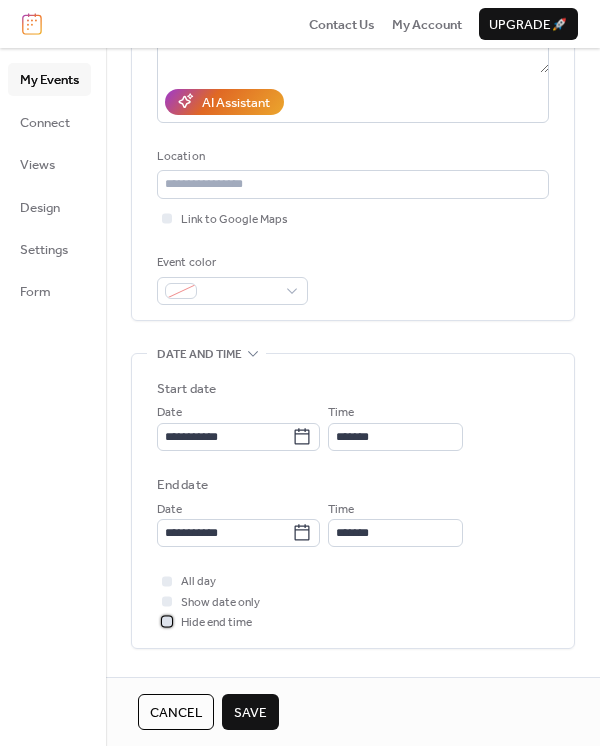 click at bounding box center [167, 622] 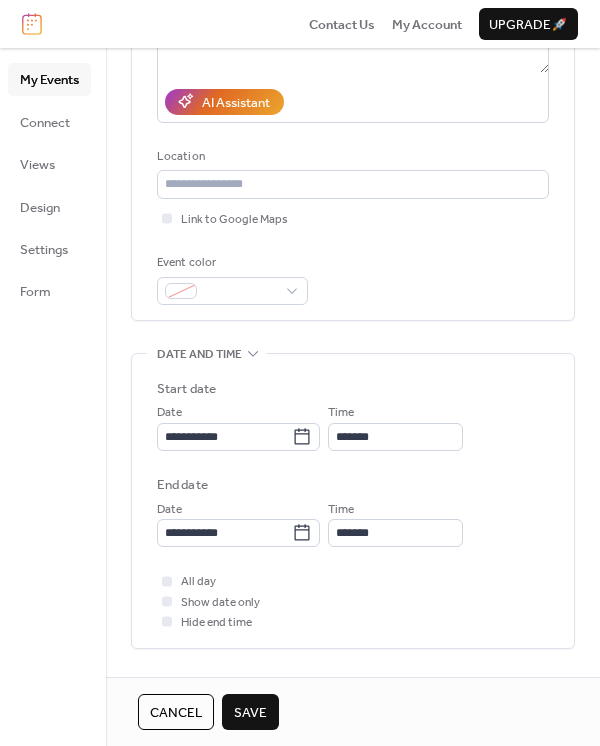click on "Save" at bounding box center [250, 713] 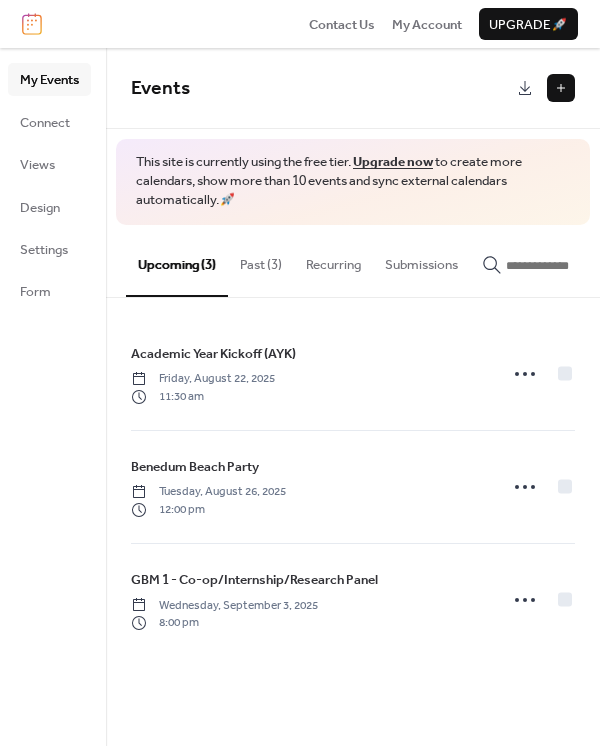 click at bounding box center (561, 88) 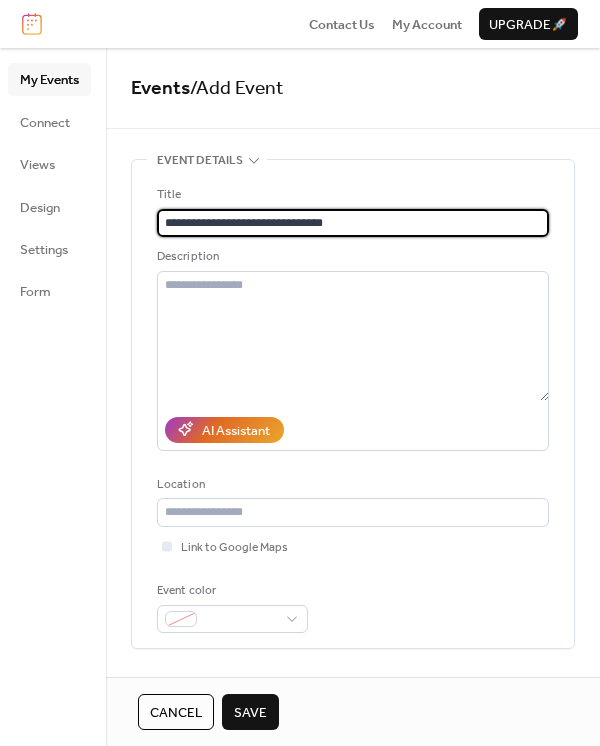 click on "**********" at bounding box center [353, 223] 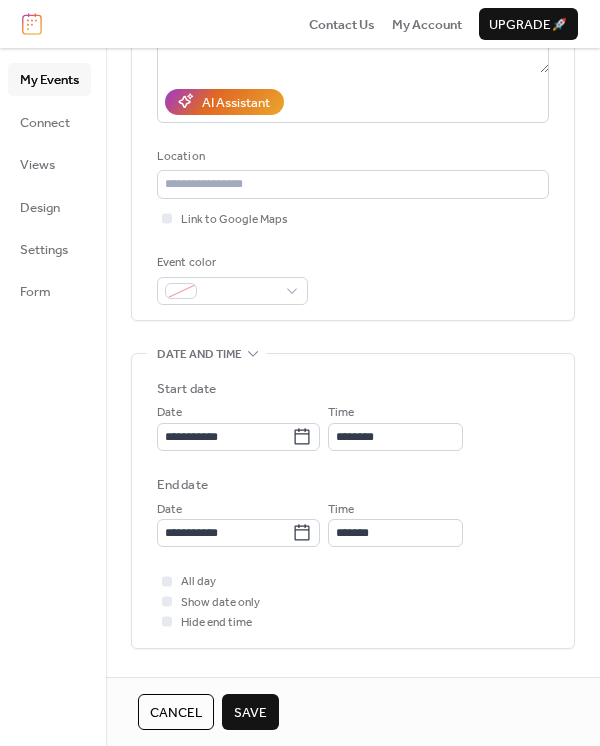 scroll, scrollTop: 332, scrollLeft: 0, axis: vertical 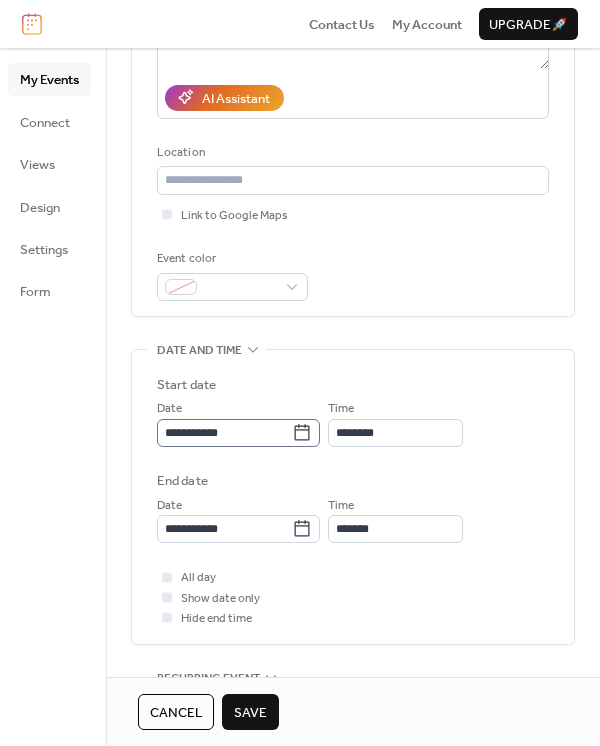 type on "**********" 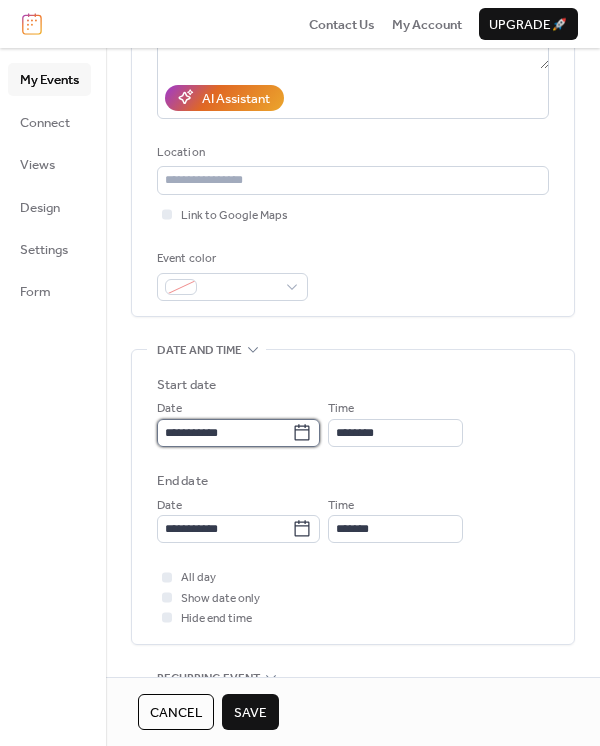click on "**********" at bounding box center (224, 433) 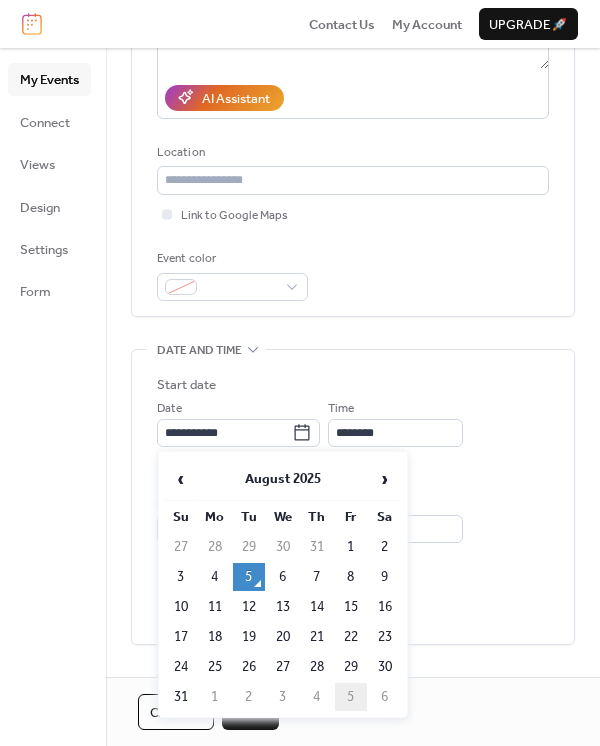 click on "5" at bounding box center (351, 697) 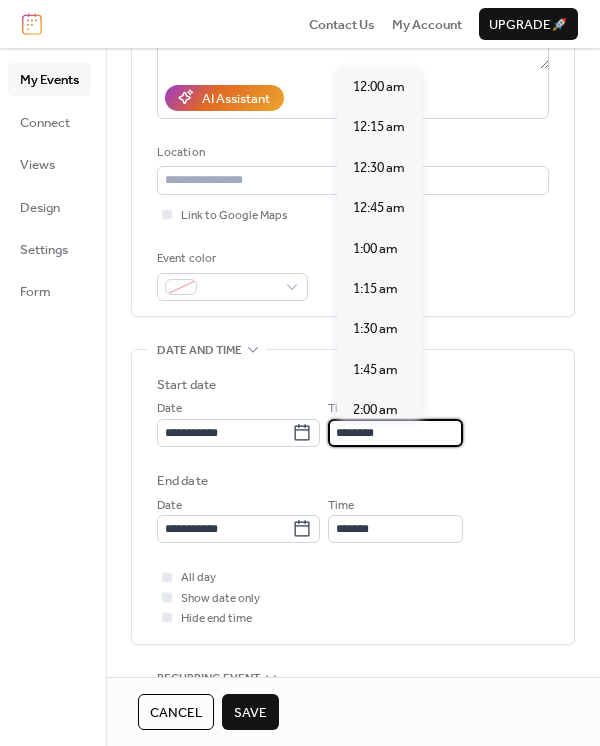 click on "********" at bounding box center [395, 433] 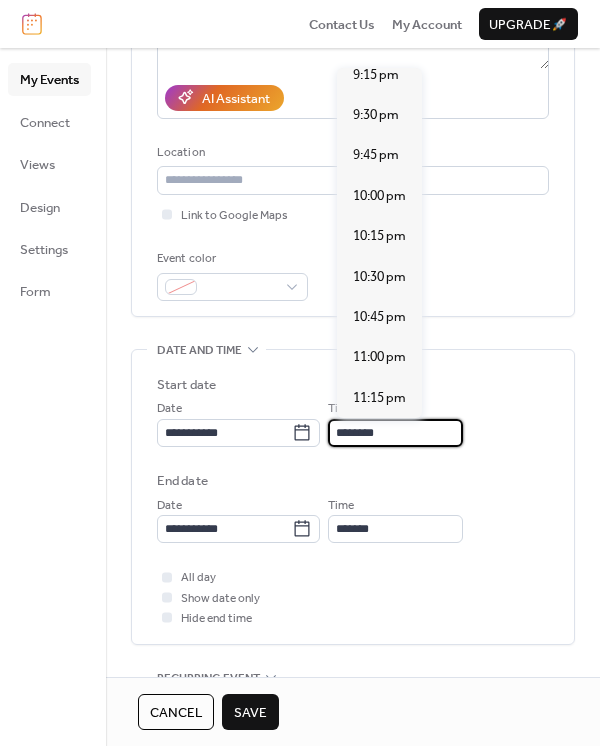scroll, scrollTop: 3528, scrollLeft: 0, axis: vertical 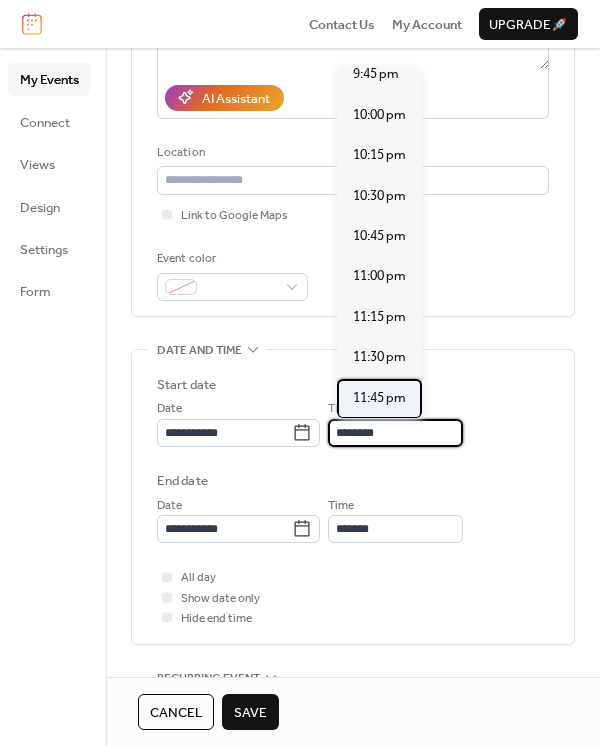 click on "11:45 pm" at bounding box center [379, 399] 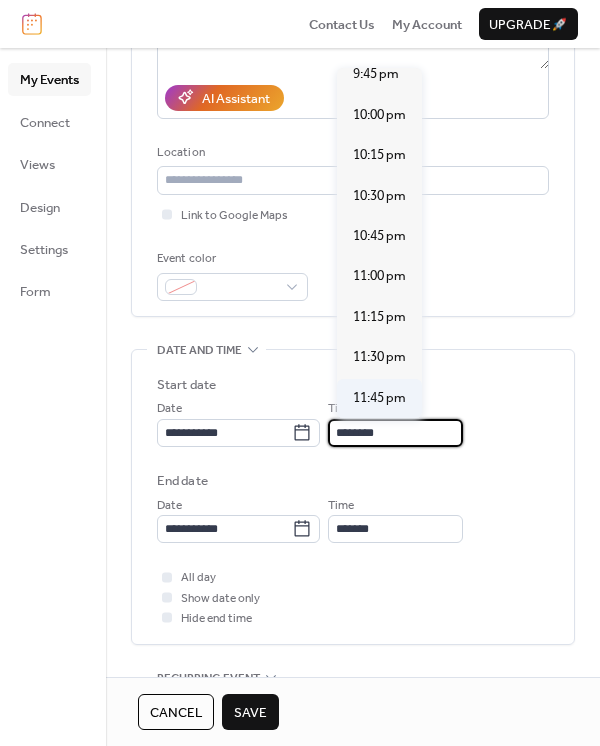 type on "********" 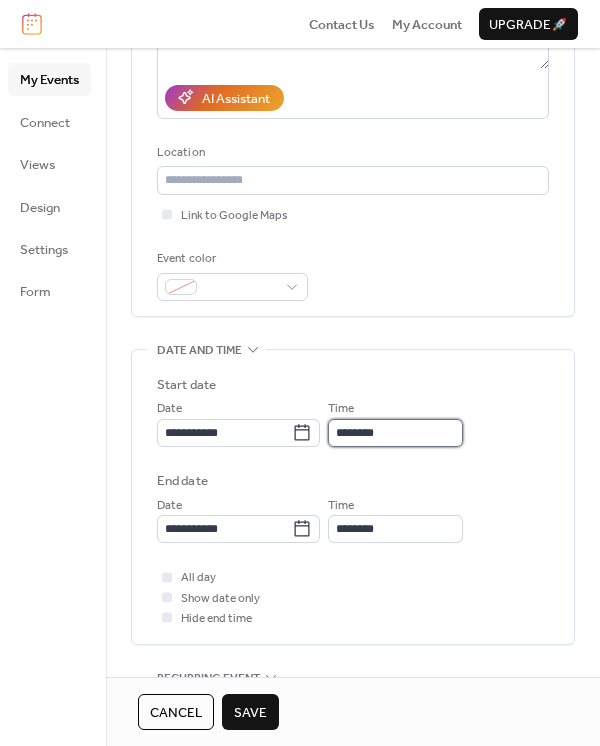 click on "********" at bounding box center [395, 433] 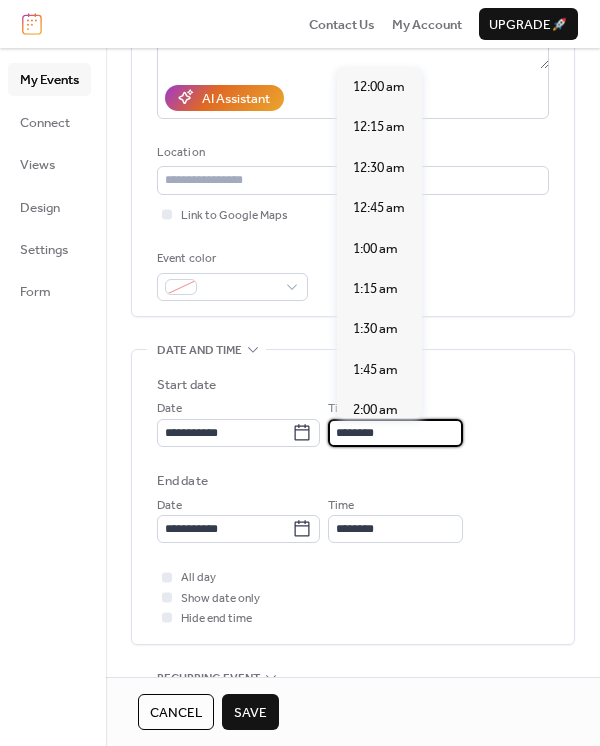 scroll, scrollTop: 3528, scrollLeft: 0, axis: vertical 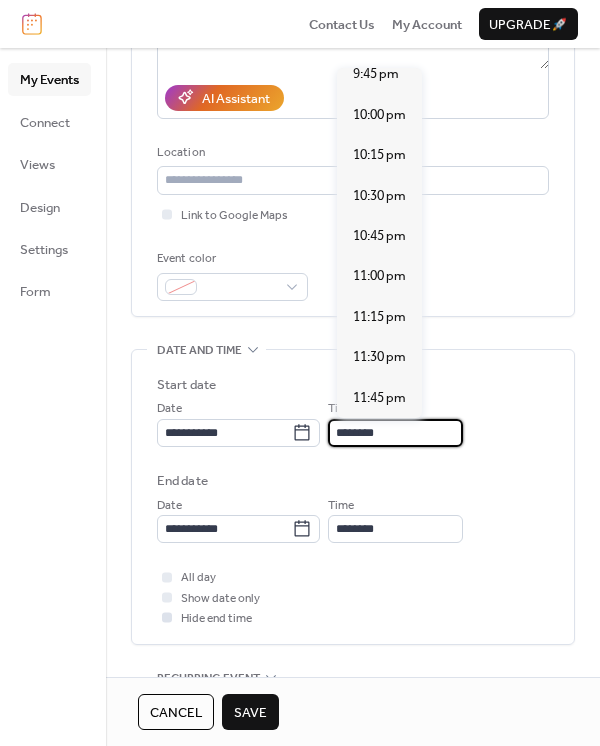 type on "********" 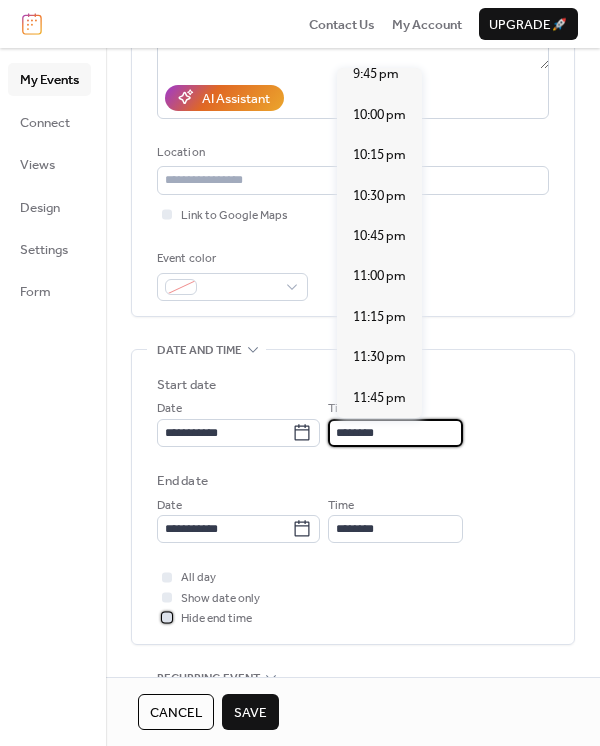 type on "********" 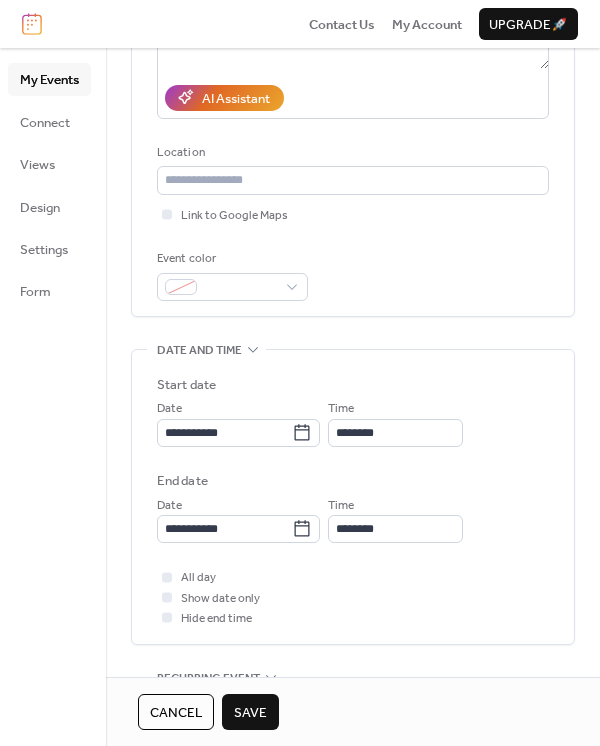 click on "Save" at bounding box center (250, 713) 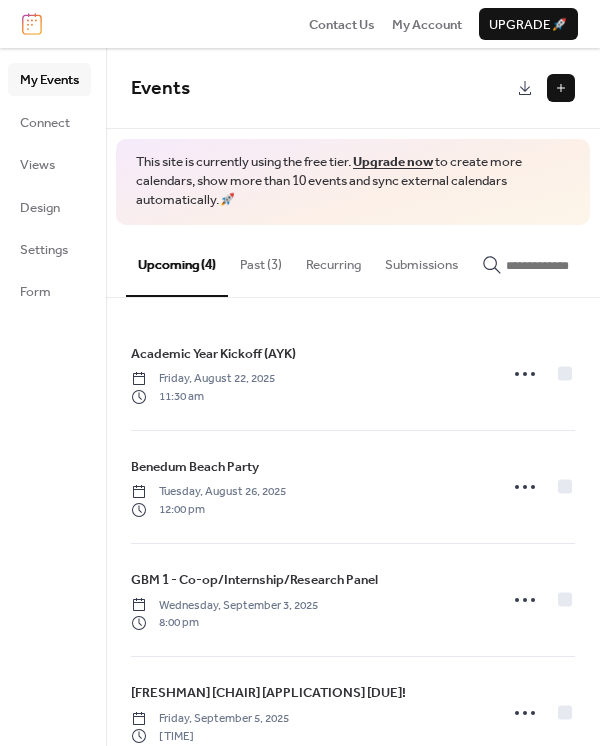 click at bounding box center (561, 88) 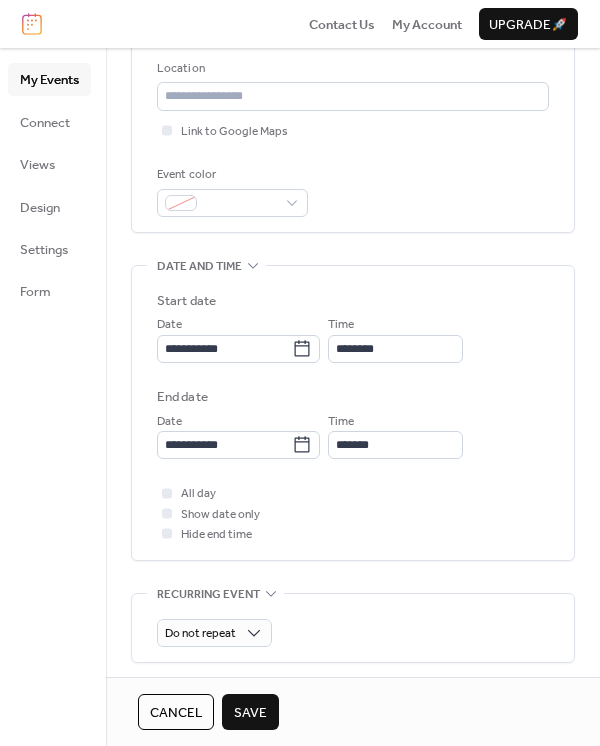 scroll, scrollTop: 510, scrollLeft: 0, axis: vertical 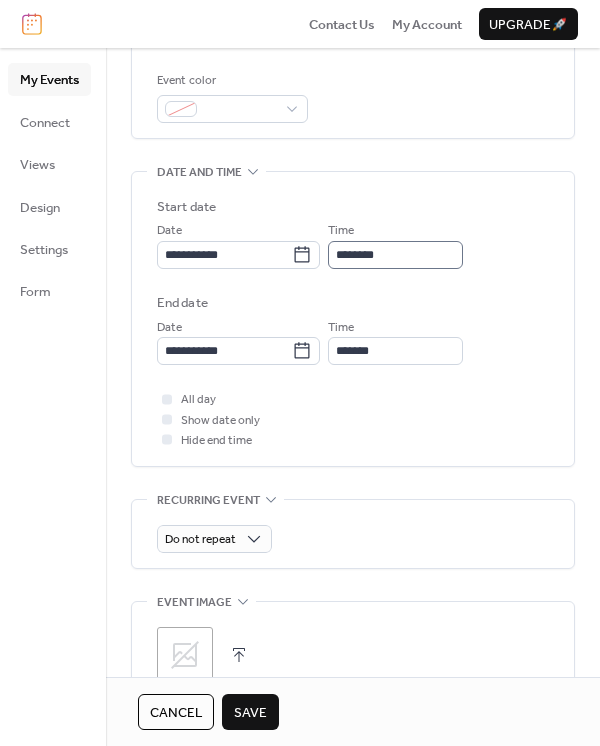 type on "**********" 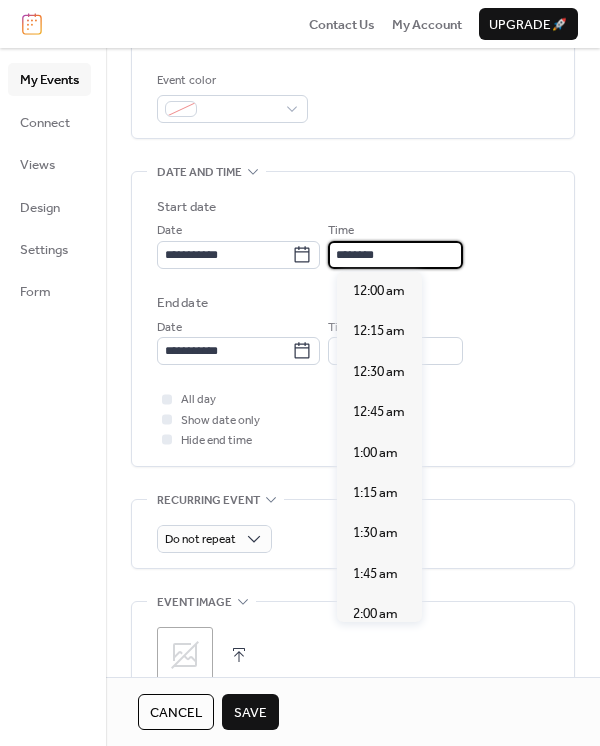 click on "********" at bounding box center (395, 255) 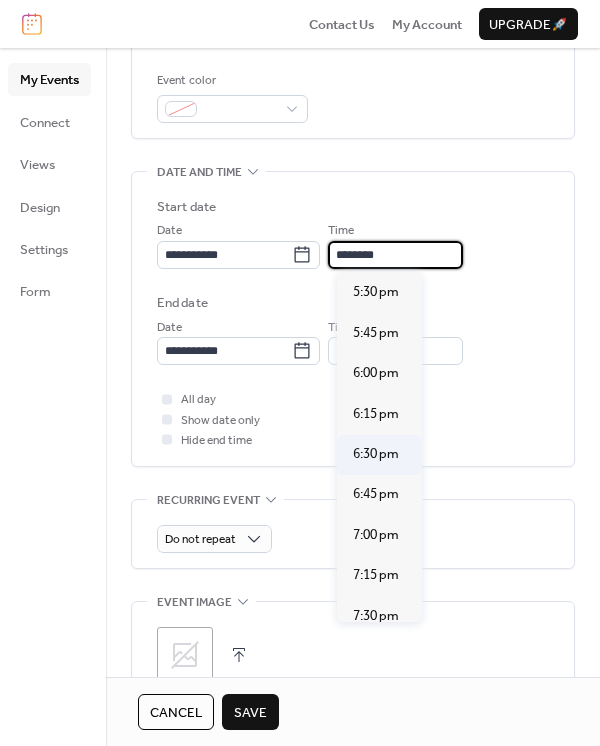 scroll, scrollTop: 2828, scrollLeft: 0, axis: vertical 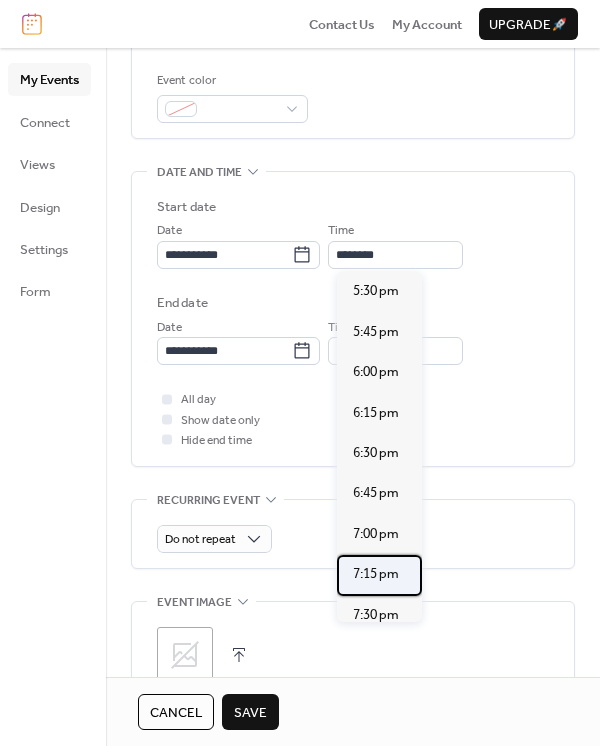 click on "7:15 pm" at bounding box center (376, 574) 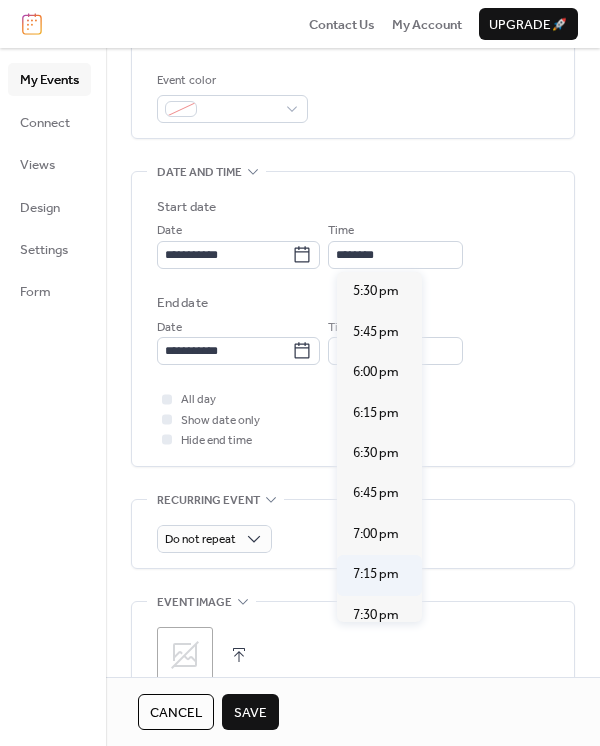 type on "*******" 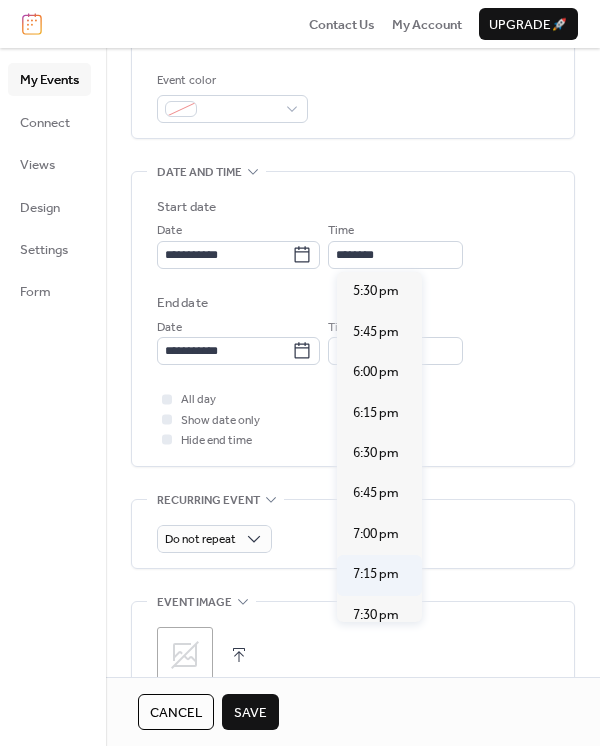 type on "*******" 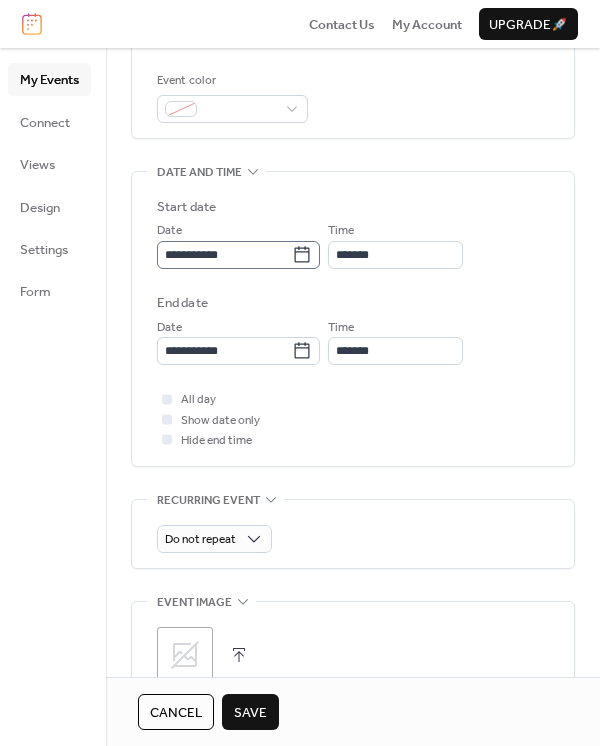 click 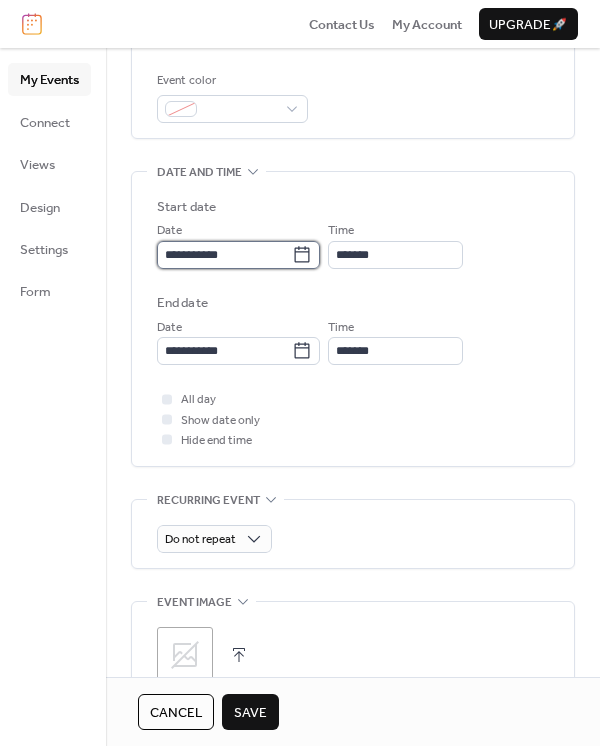 click on "**********" at bounding box center [224, 255] 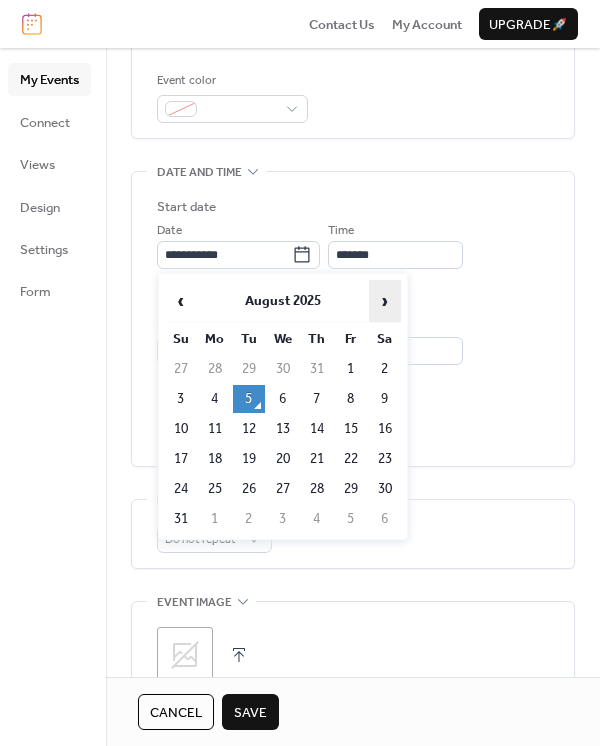 click on "›" at bounding box center [385, 301] 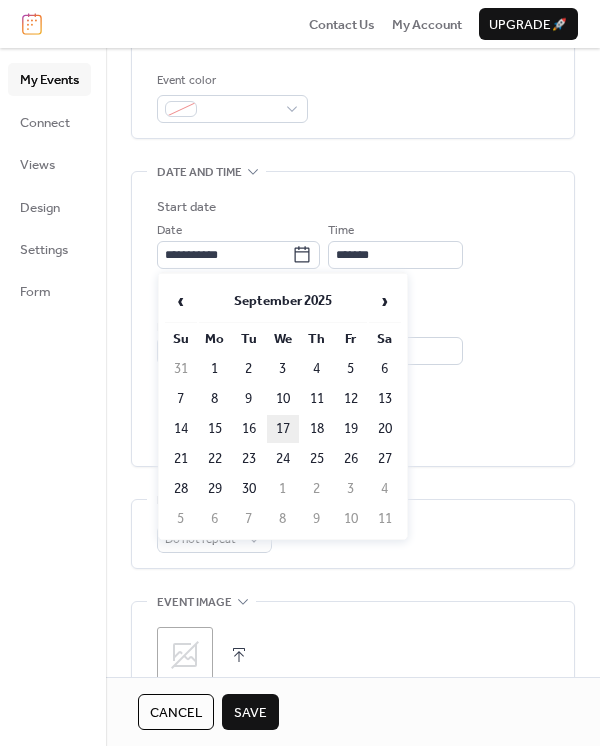 click on "17" at bounding box center [283, 429] 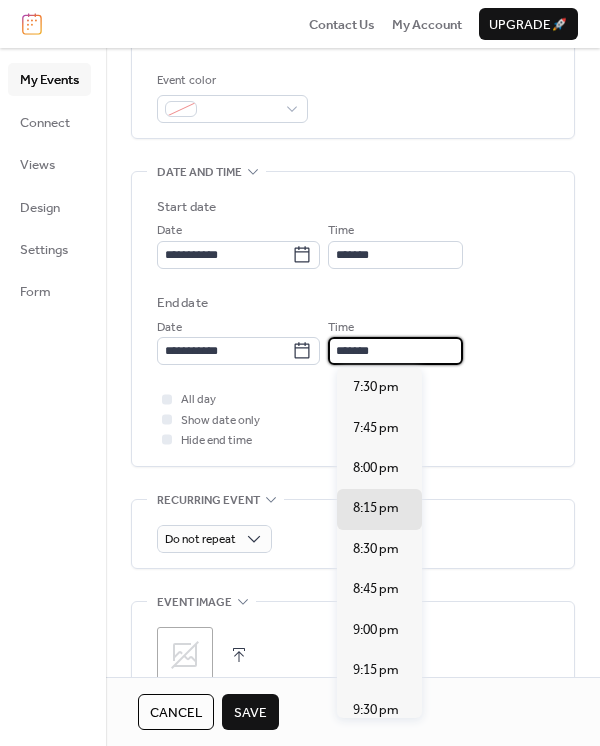 click on "*******" at bounding box center (395, 351) 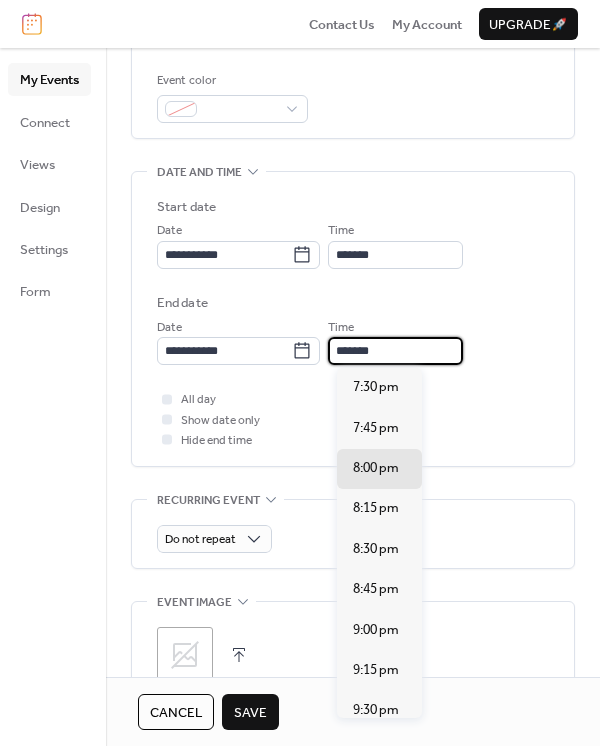 type on "*******" 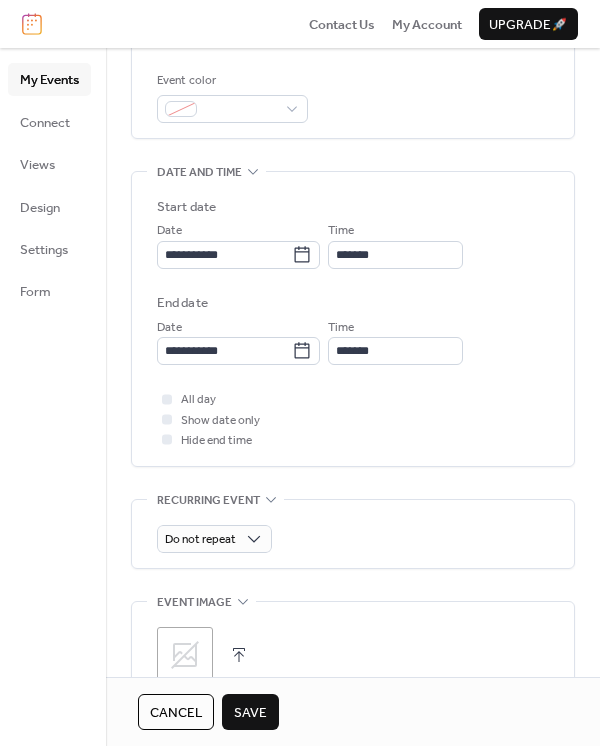 click on "**********" at bounding box center (353, 324) 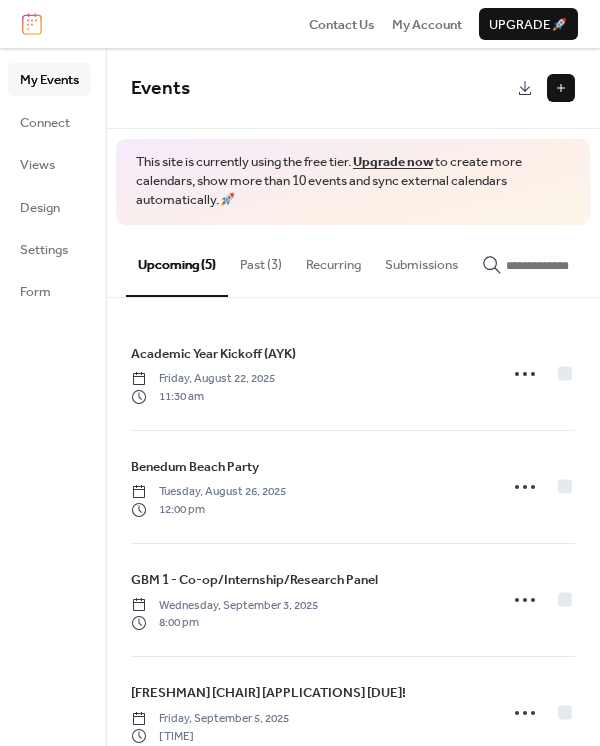click at bounding box center (561, 88) 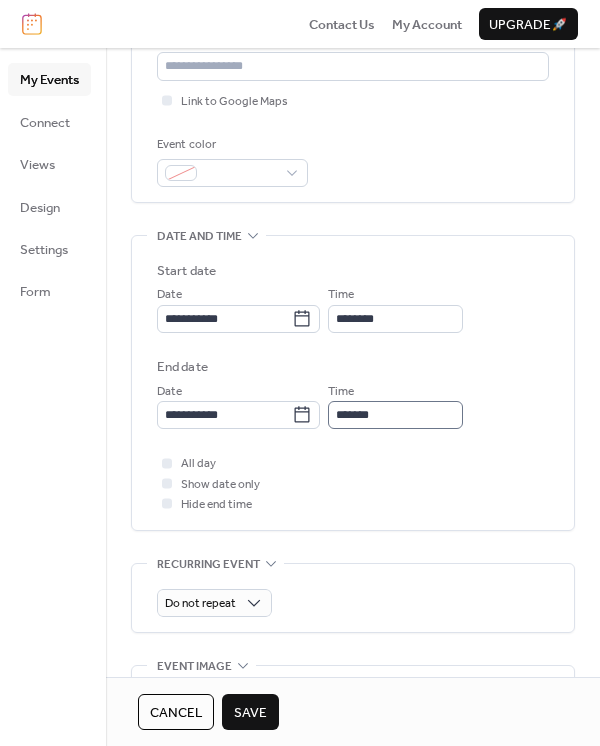 scroll, scrollTop: 452, scrollLeft: 0, axis: vertical 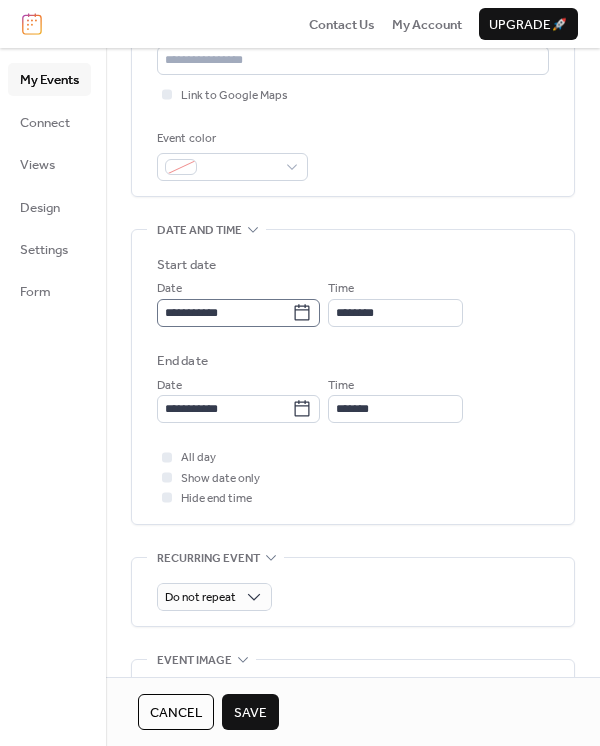 type on "*****" 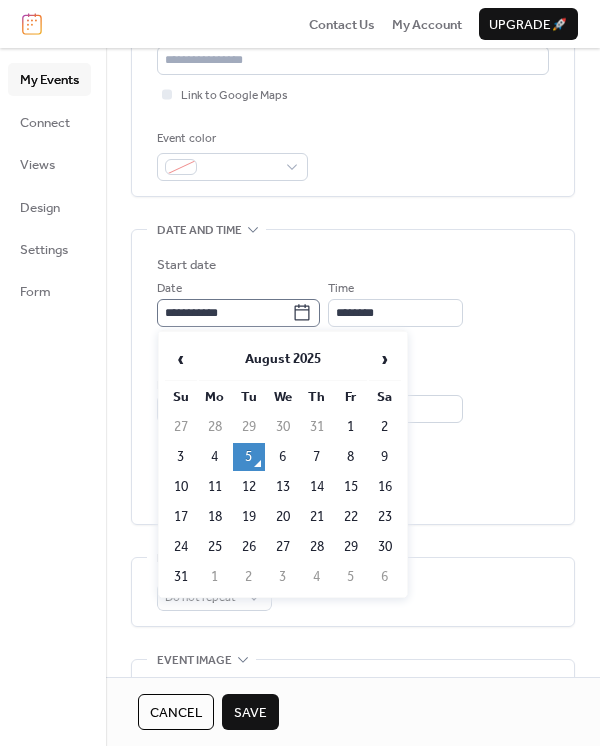 click 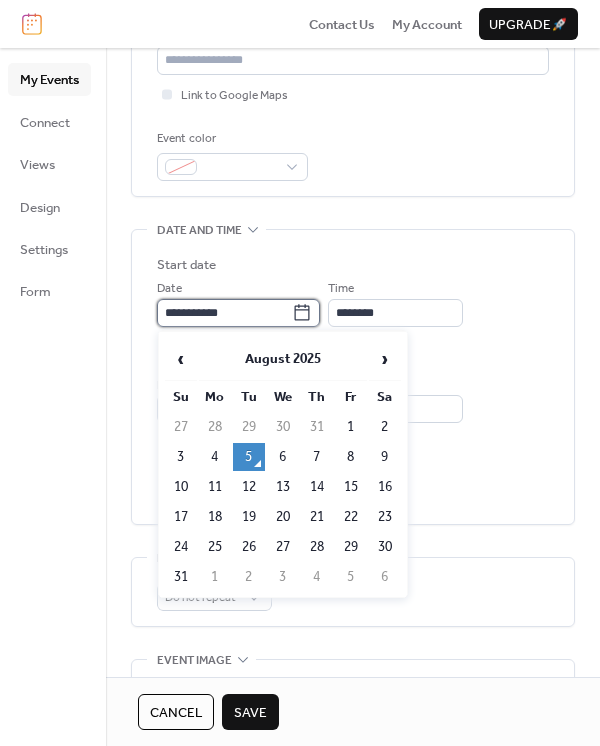 click on "**********" at bounding box center [224, 313] 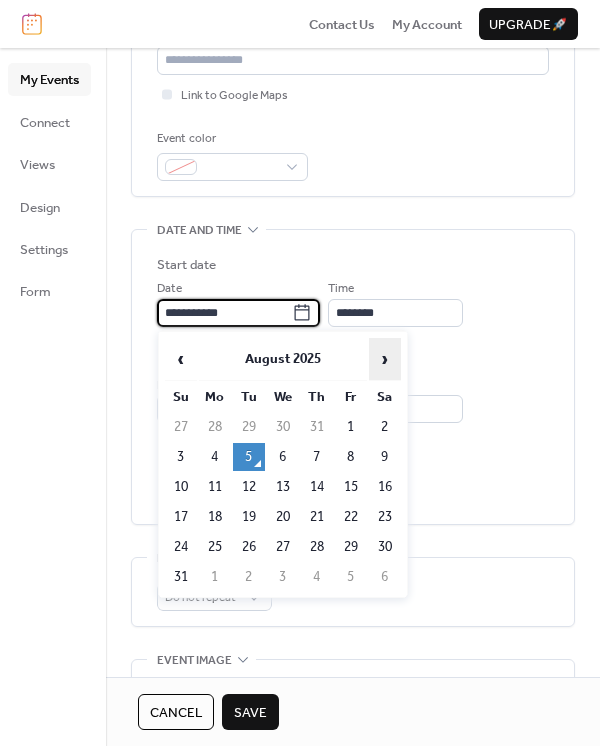 click on "›" at bounding box center (385, 359) 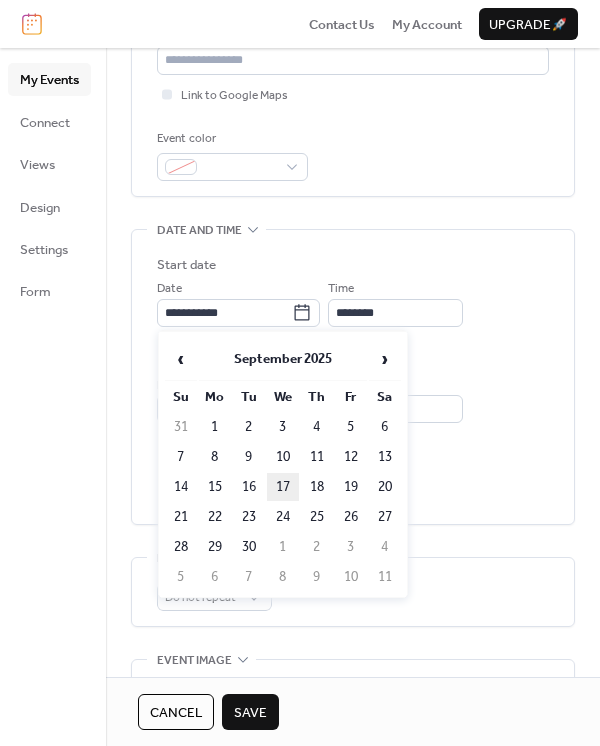 click on "17" at bounding box center (283, 487) 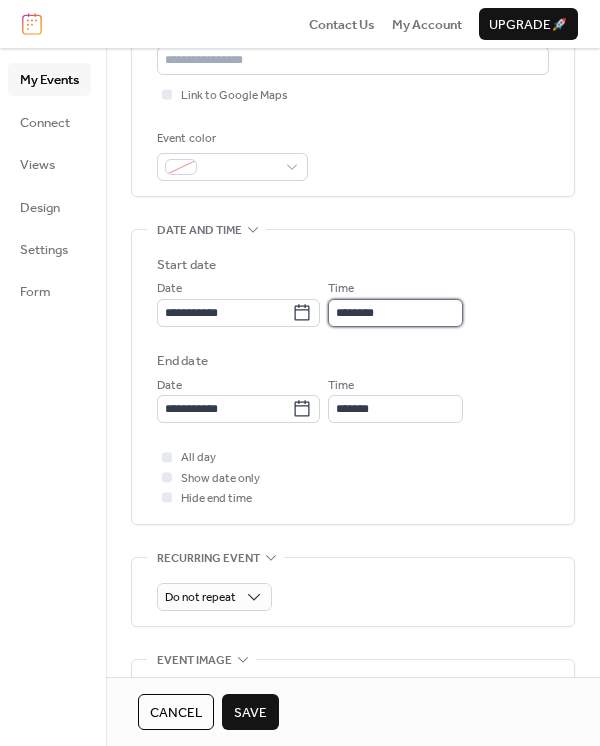 click on "********" at bounding box center [395, 313] 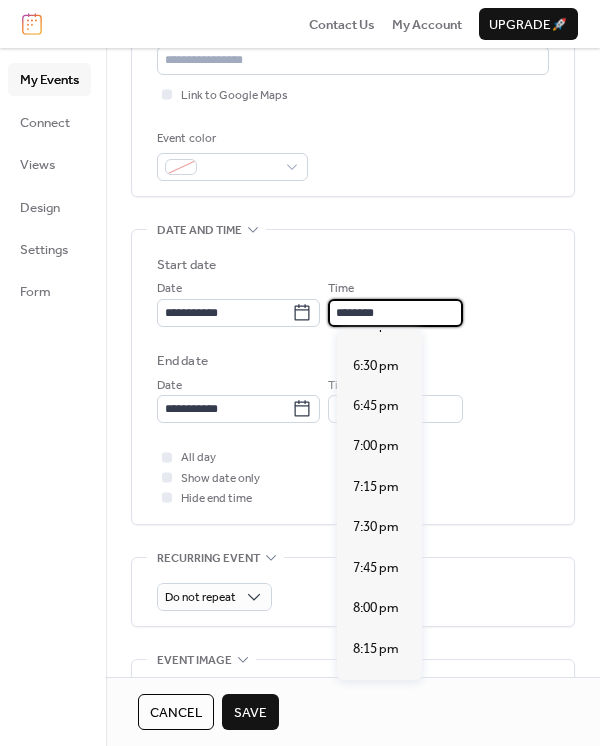 scroll, scrollTop: 2974, scrollLeft: 0, axis: vertical 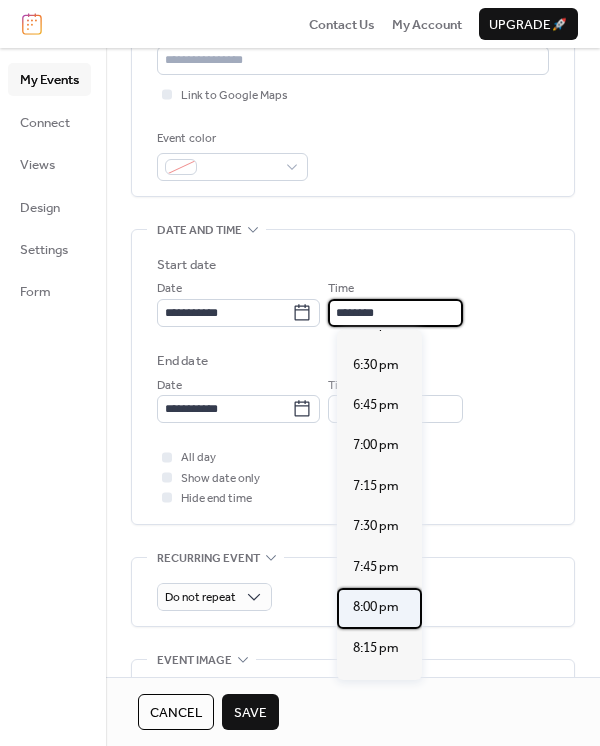 click on "8:00 pm" at bounding box center (376, 607) 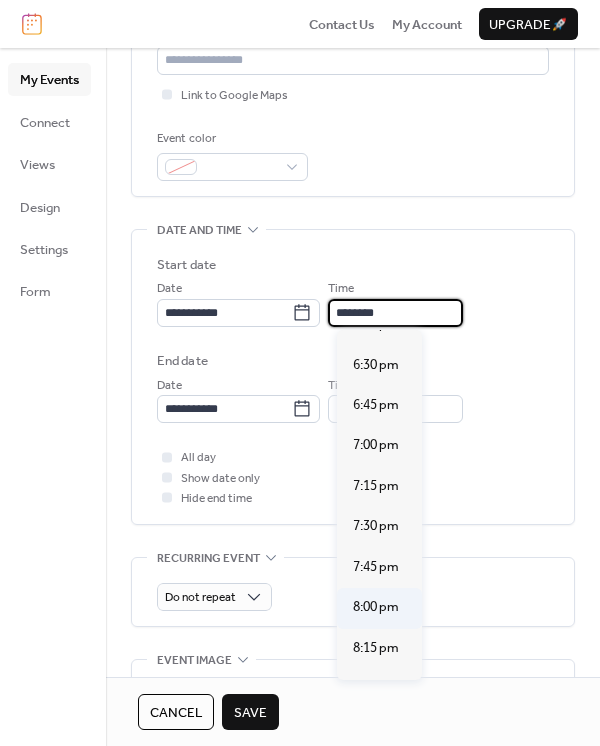type on "*******" 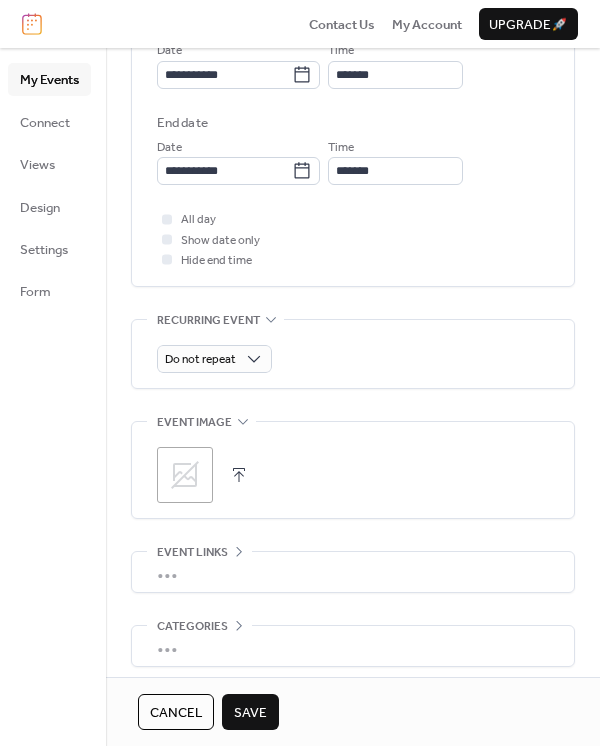 scroll, scrollTop: 688, scrollLeft: 0, axis: vertical 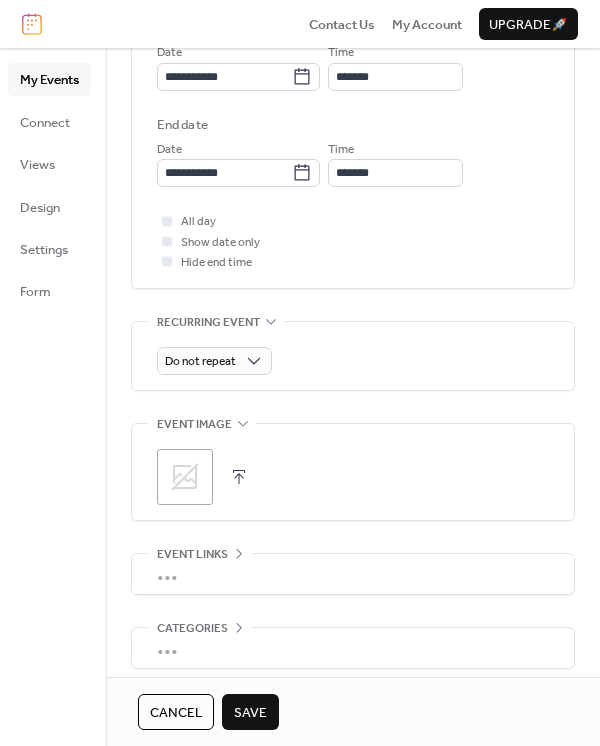 click on "Save" at bounding box center [250, 713] 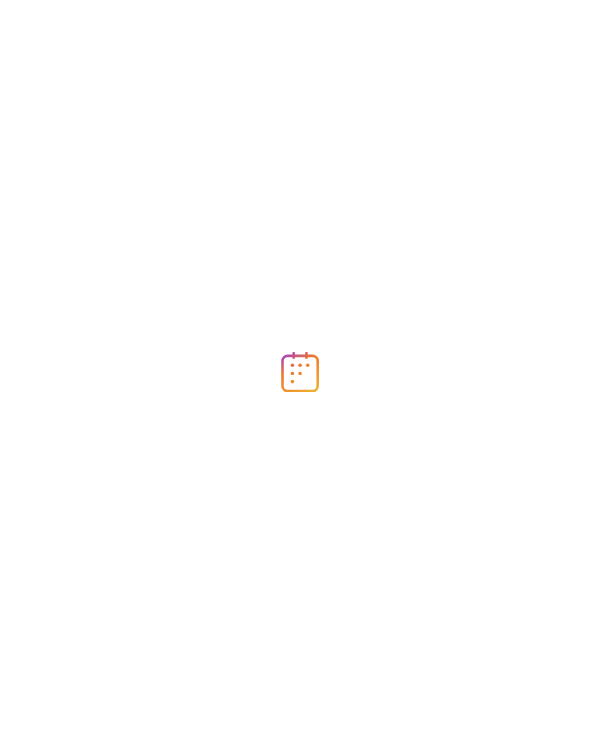 scroll, scrollTop: 0, scrollLeft: 0, axis: both 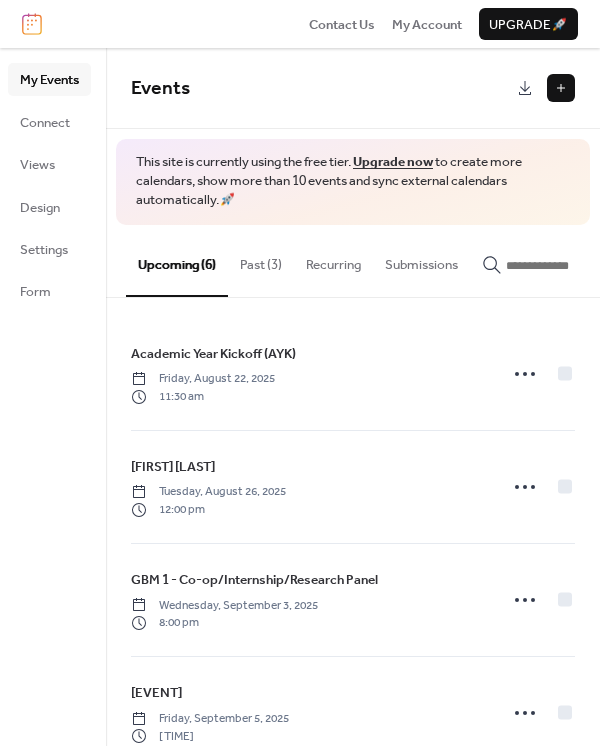 click at bounding box center [561, 88] 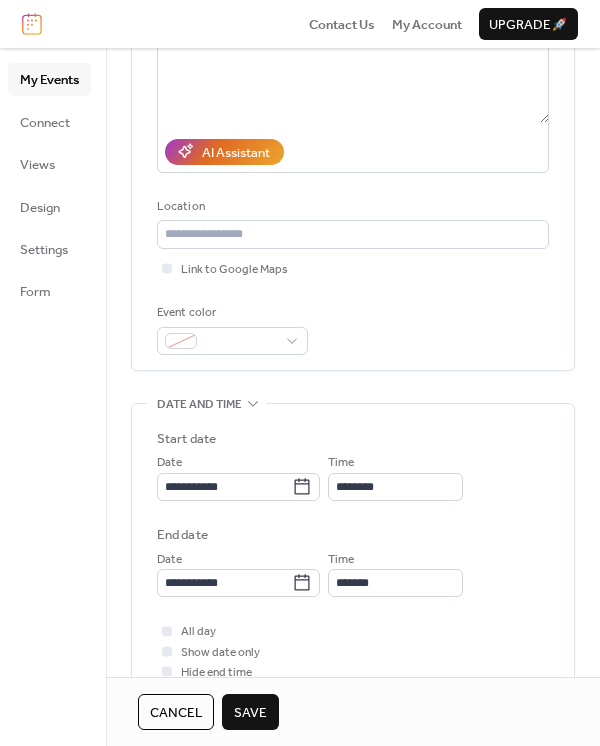 scroll, scrollTop: 280, scrollLeft: 0, axis: vertical 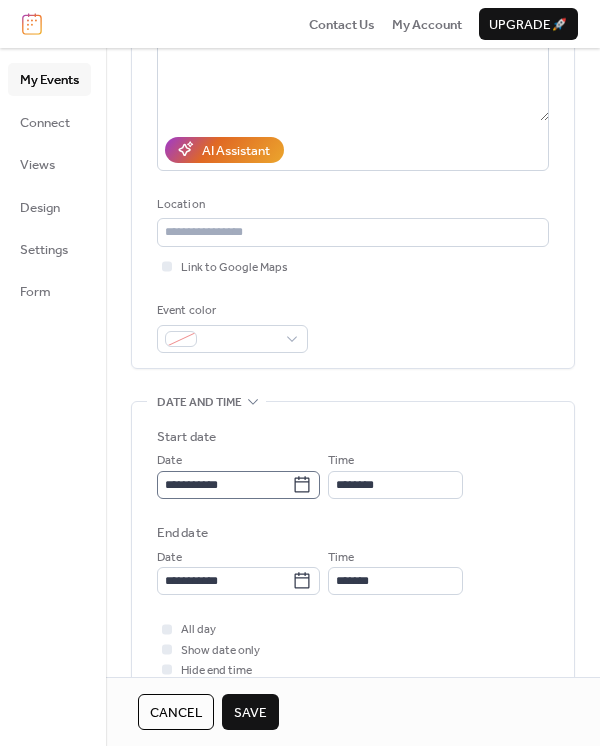 type on "**********" 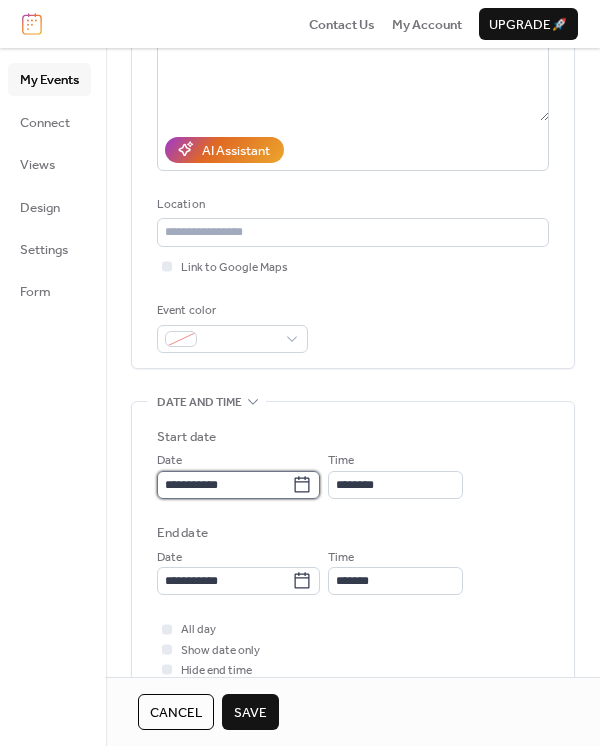 click on "**********" at bounding box center [224, 485] 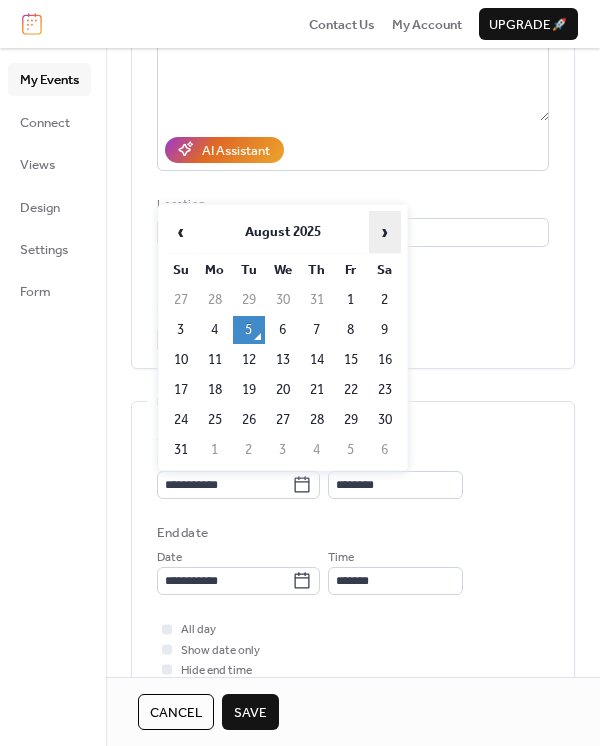 click on "›" at bounding box center (385, 232) 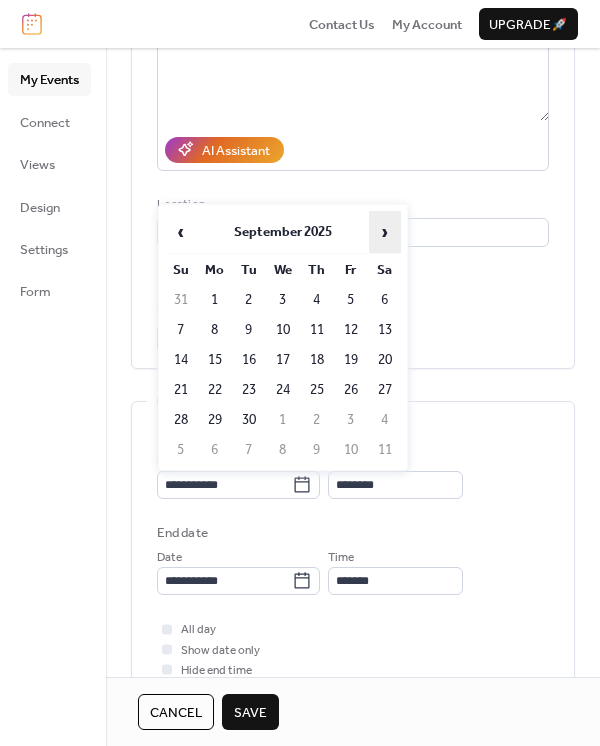 click on "›" at bounding box center [385, 232] 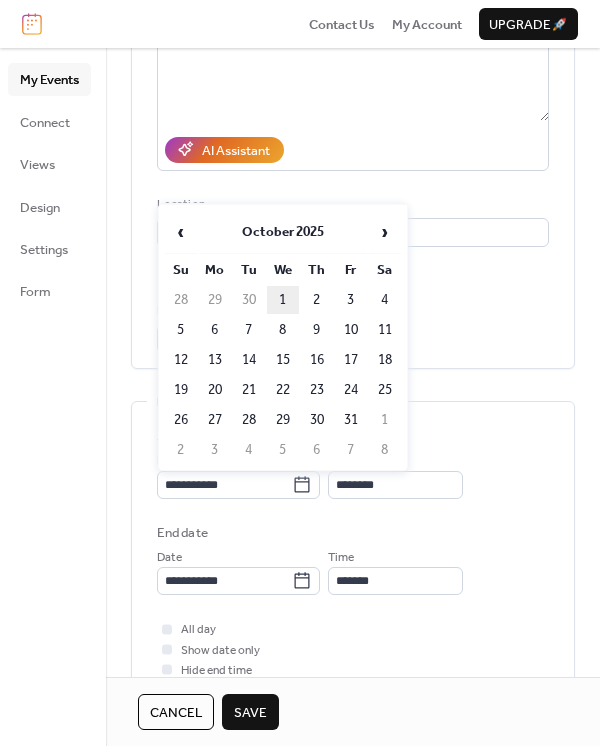 click on "1" at bounding box center (283, 300) 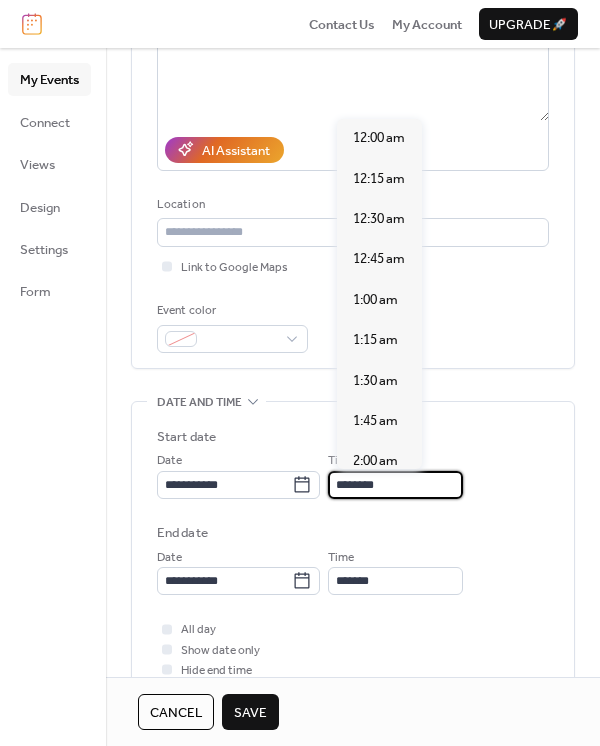 click on "********" at bounding box center (395, 485) 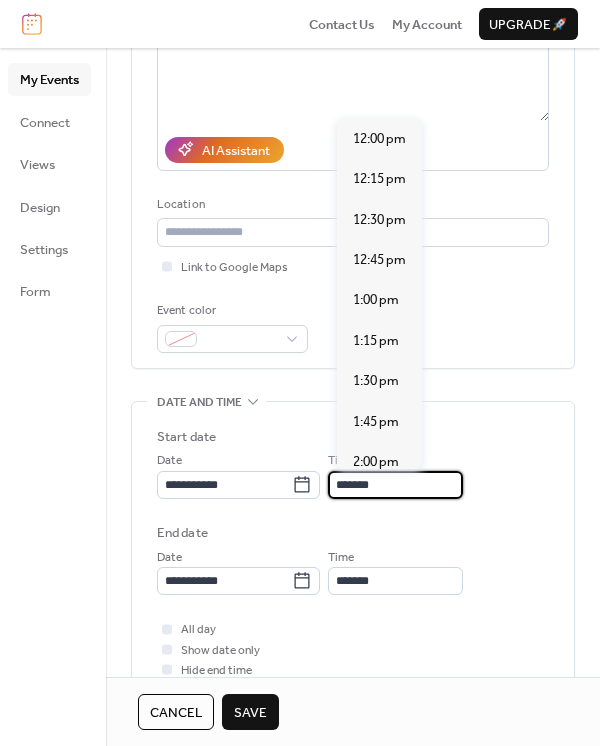 scroll, scrollTop: 3111, scrollLeft: 0, axis: vertical 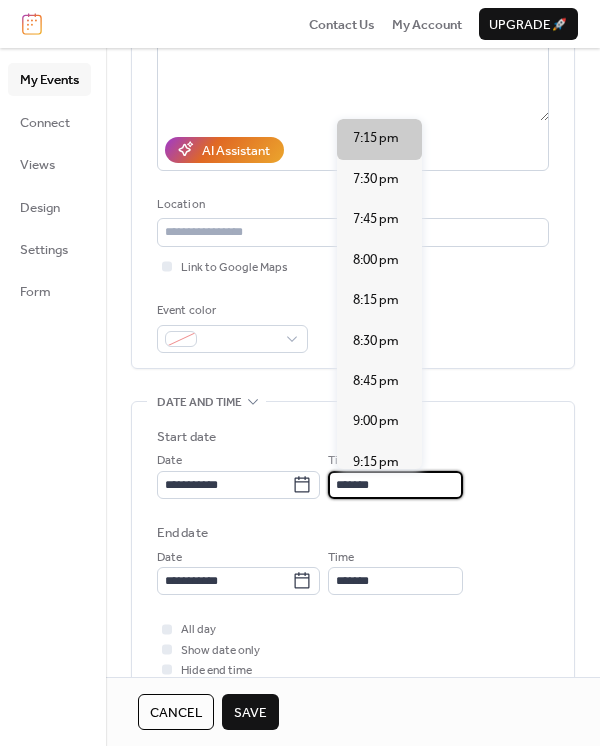 type on "*******" 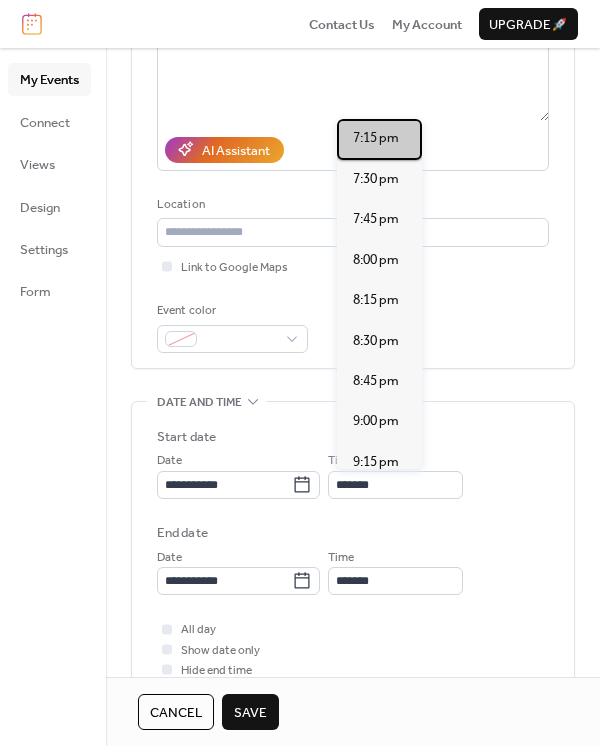 click on "7:15 pm" at bounding box center [376, 138] 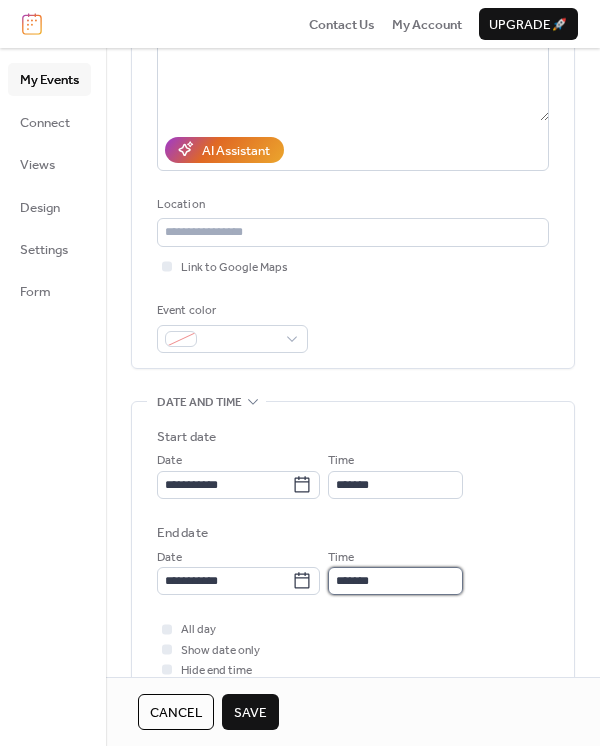 click on "*******" at bounding box center [395, 581] 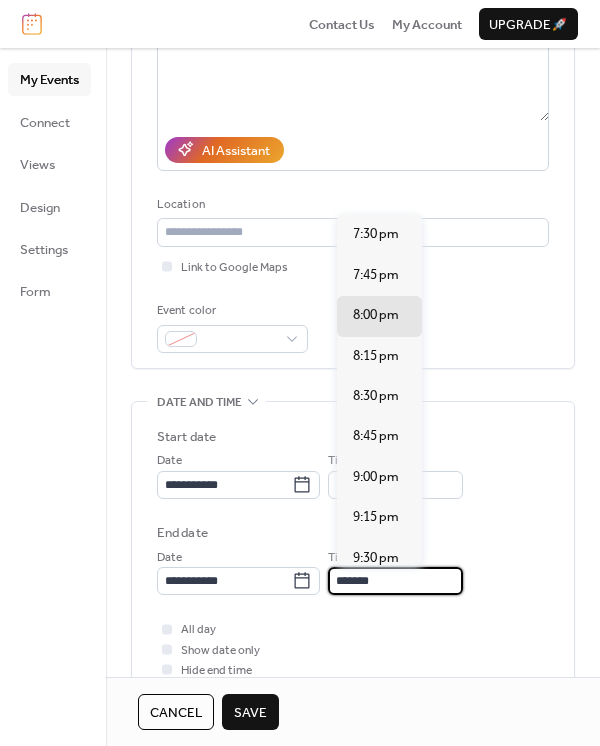 type on "*******" 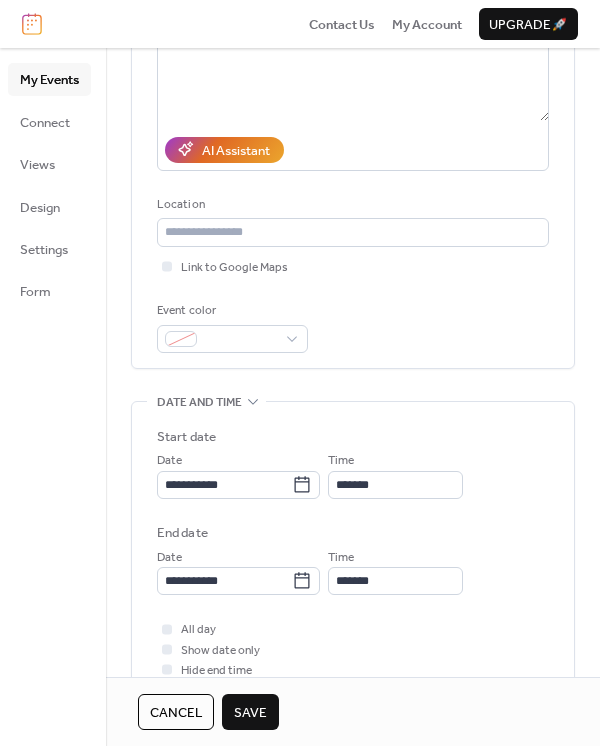click on "Save" at bounding box center [250, 713] 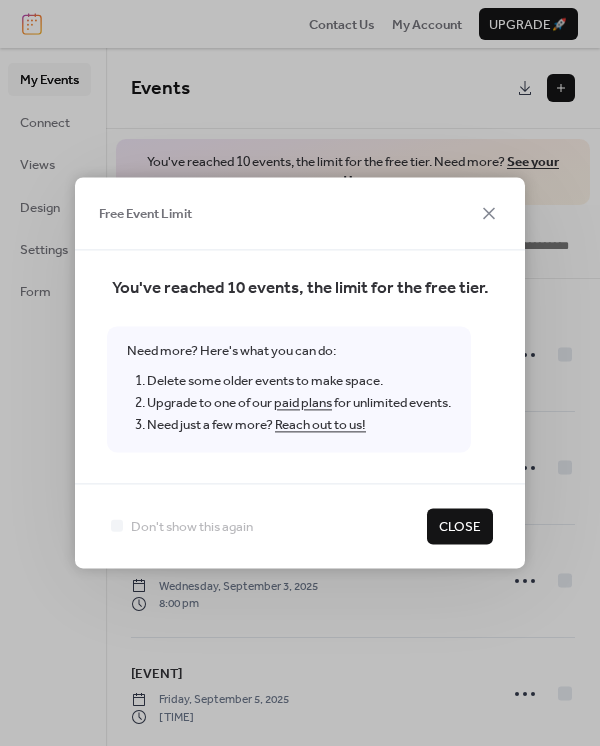 click on "Close" at bounding box center [460, 527] 